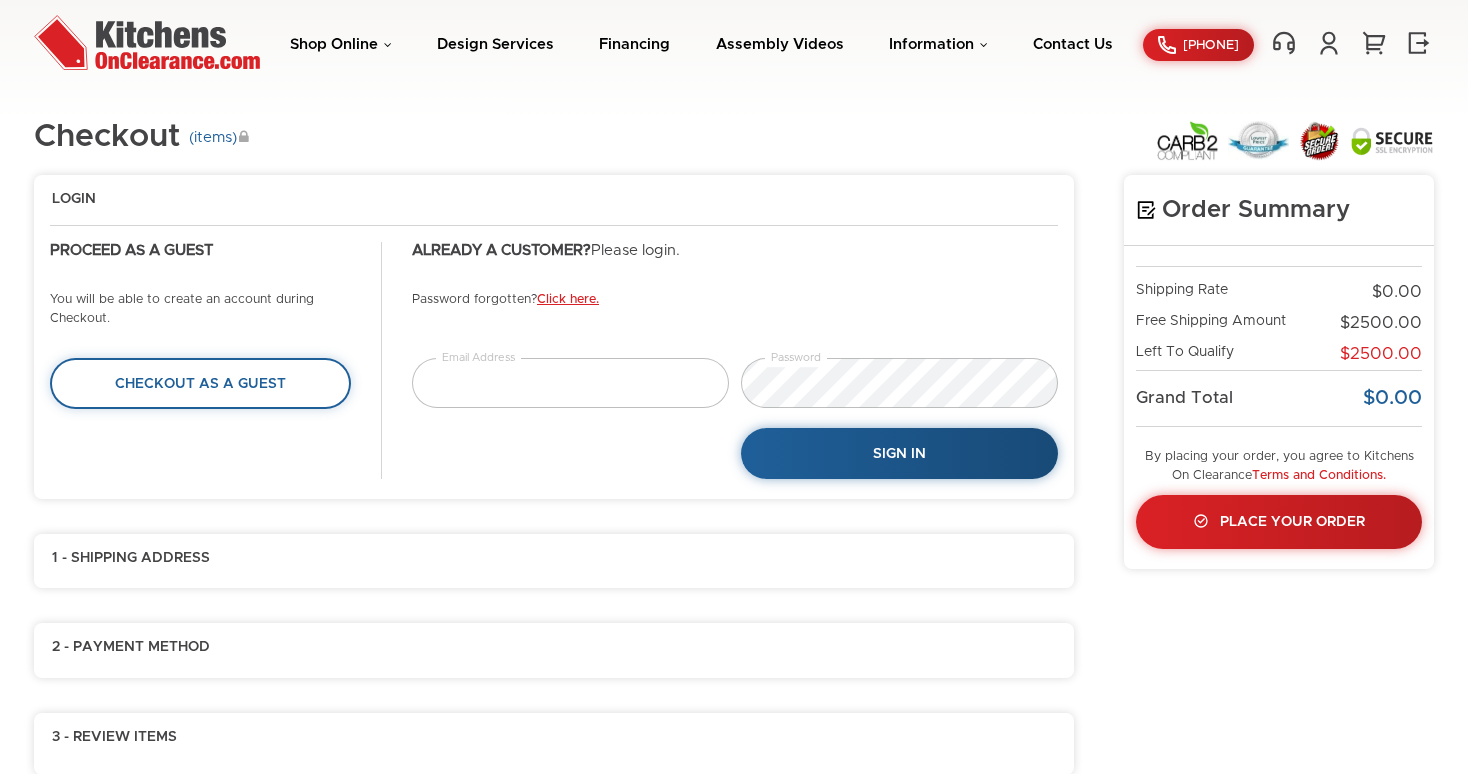 scroll, scrollTop: 0, scrollLeft: 0, axis: both 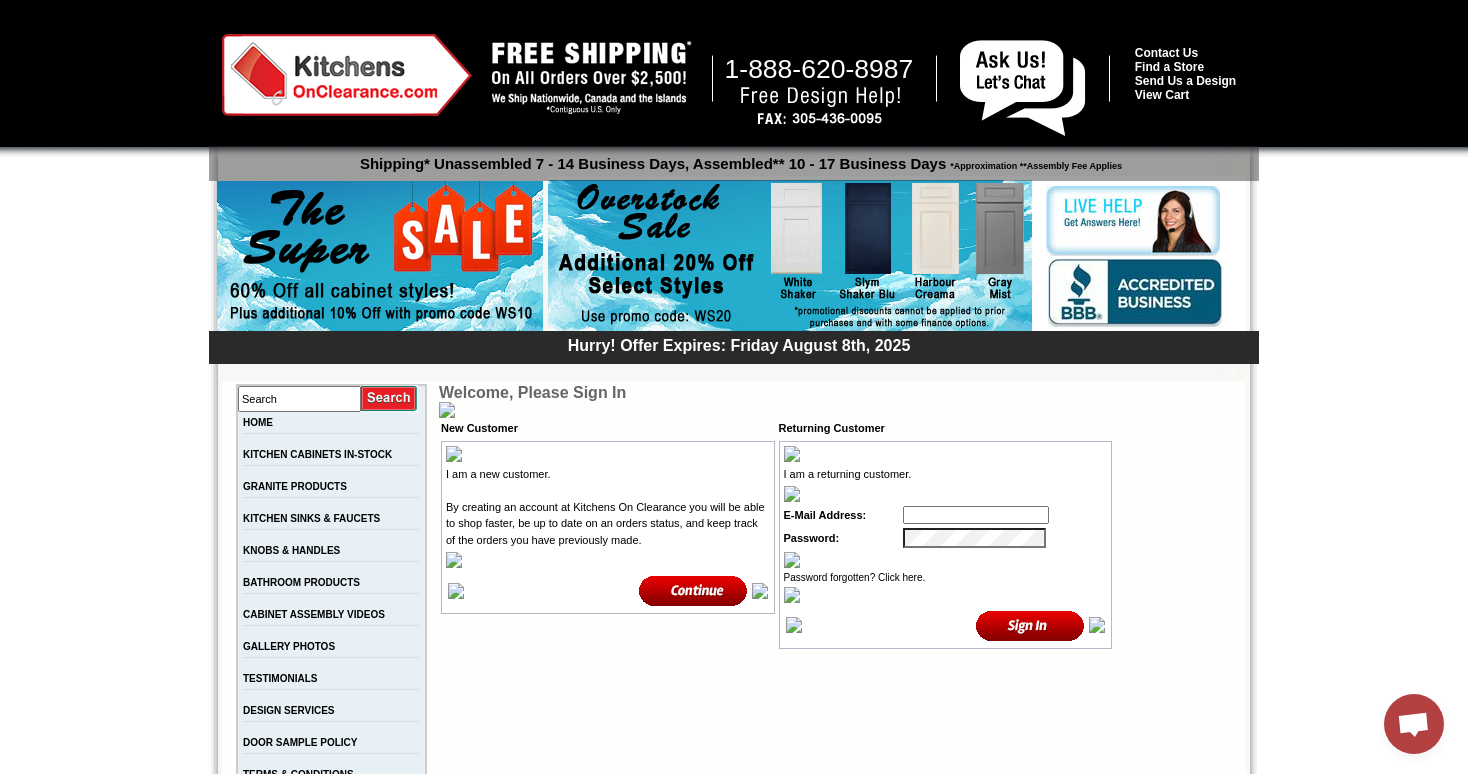 type on "tpopack@gmail.com" 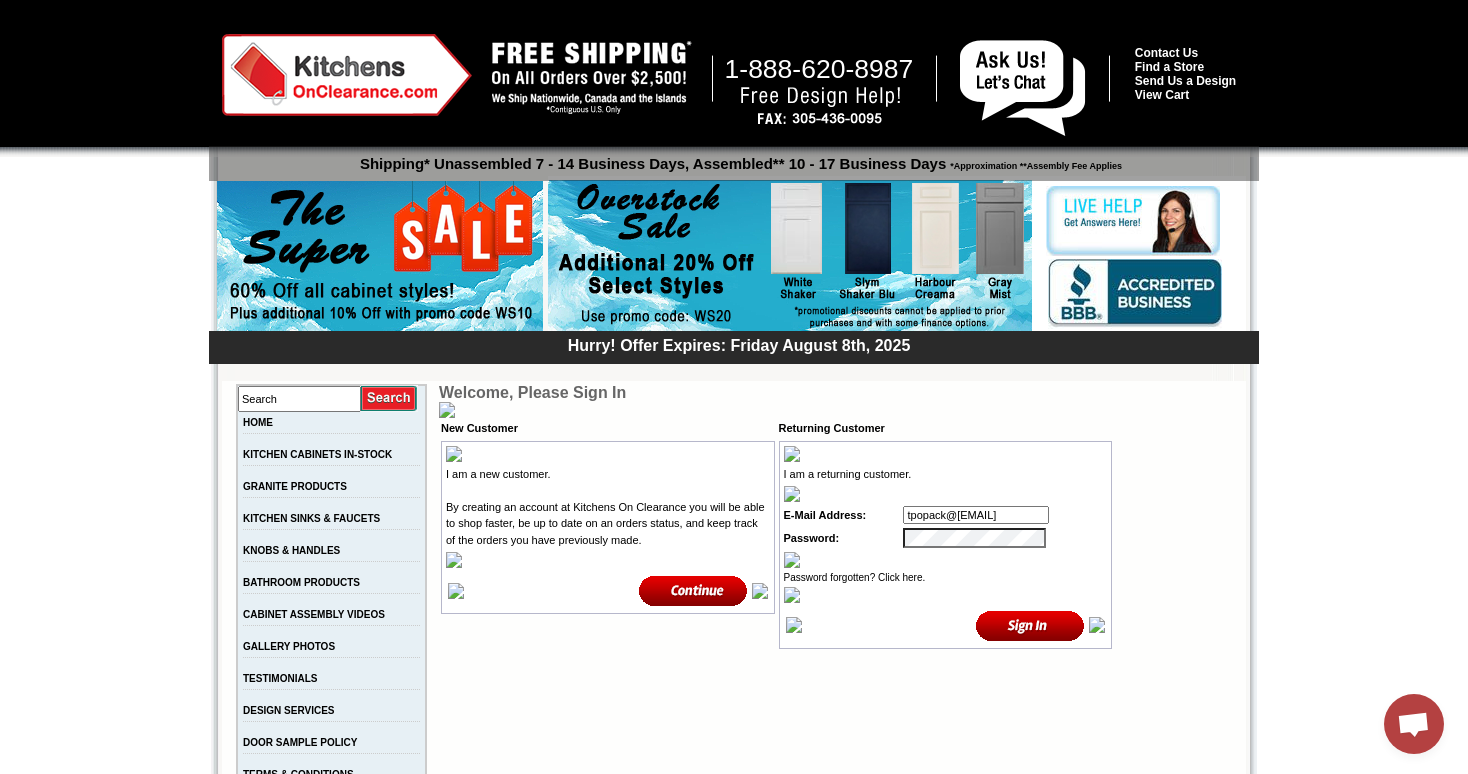 click at bounding box center [1030, 625] 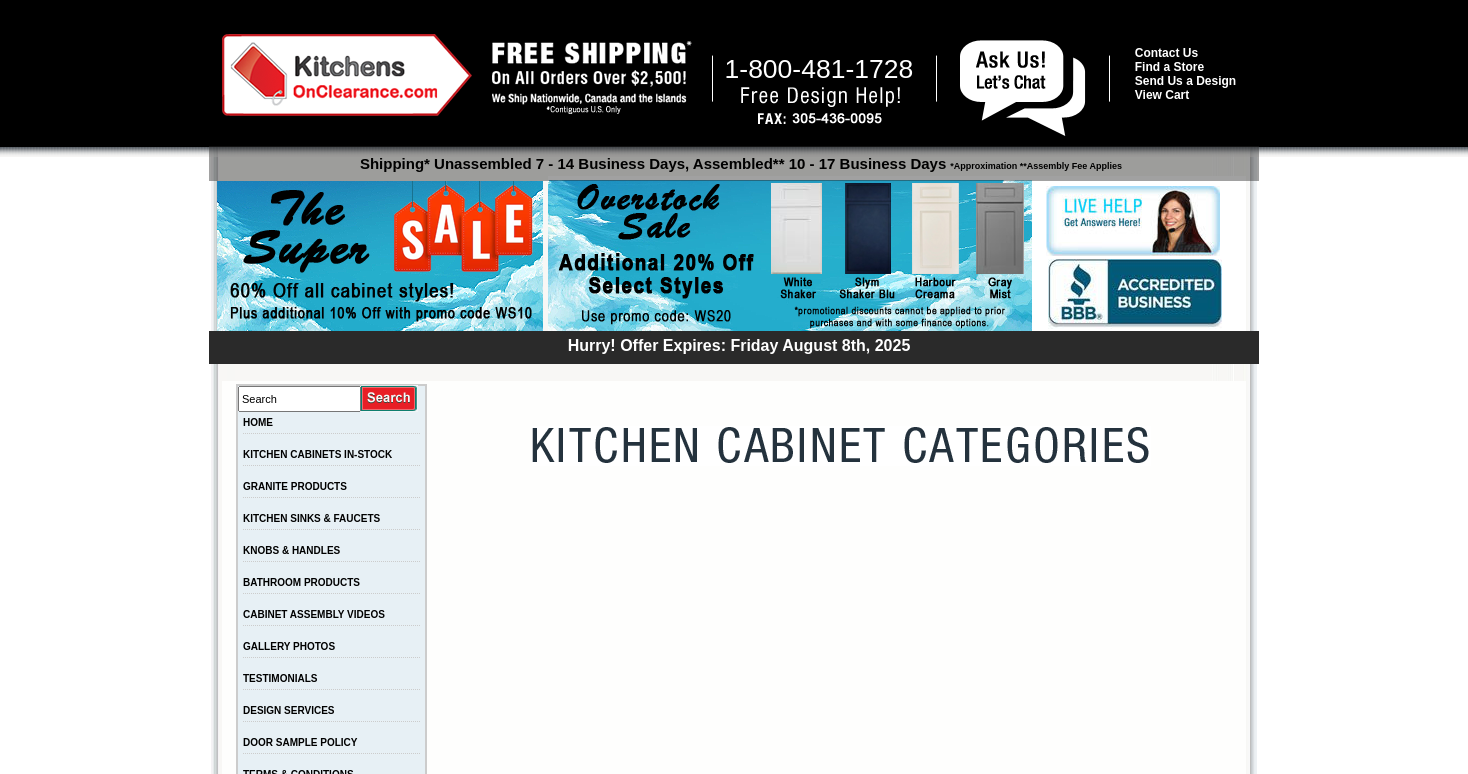 scroll, scrollTop: 0, scrollLeft: 0, axis: both 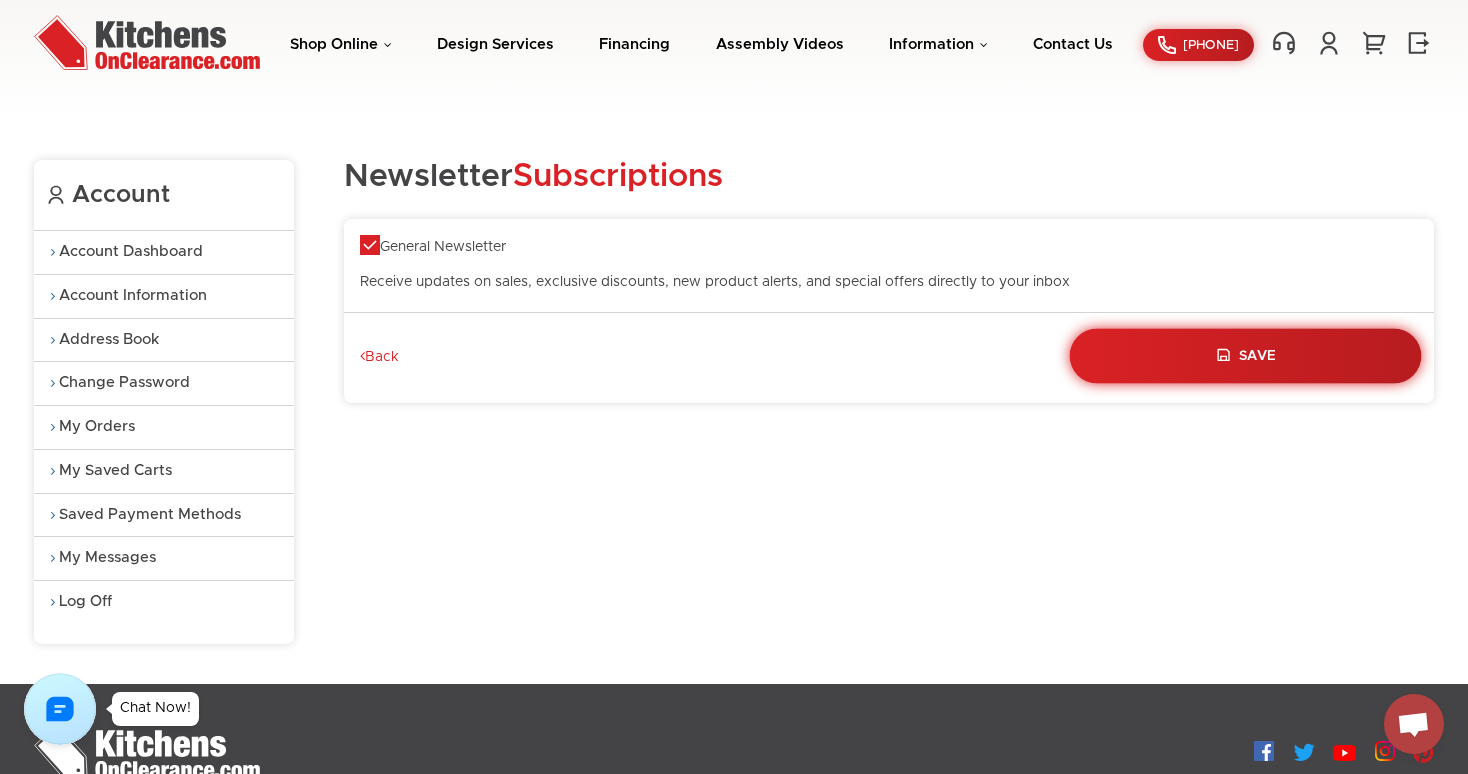 click on "Save" at bounding box center [1258, 356] 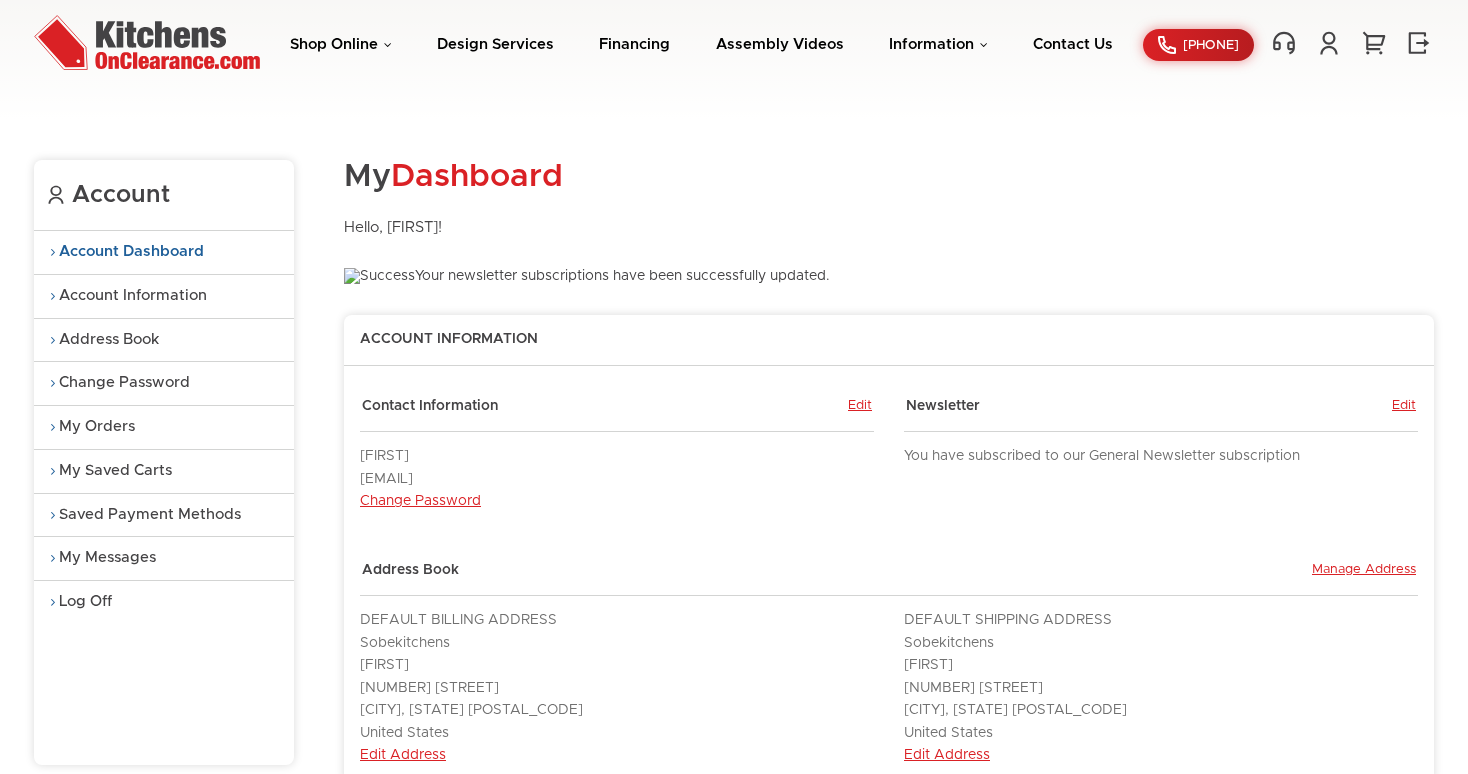 scroll, scrollTop: 0, scrollLeft: 0, axis: both 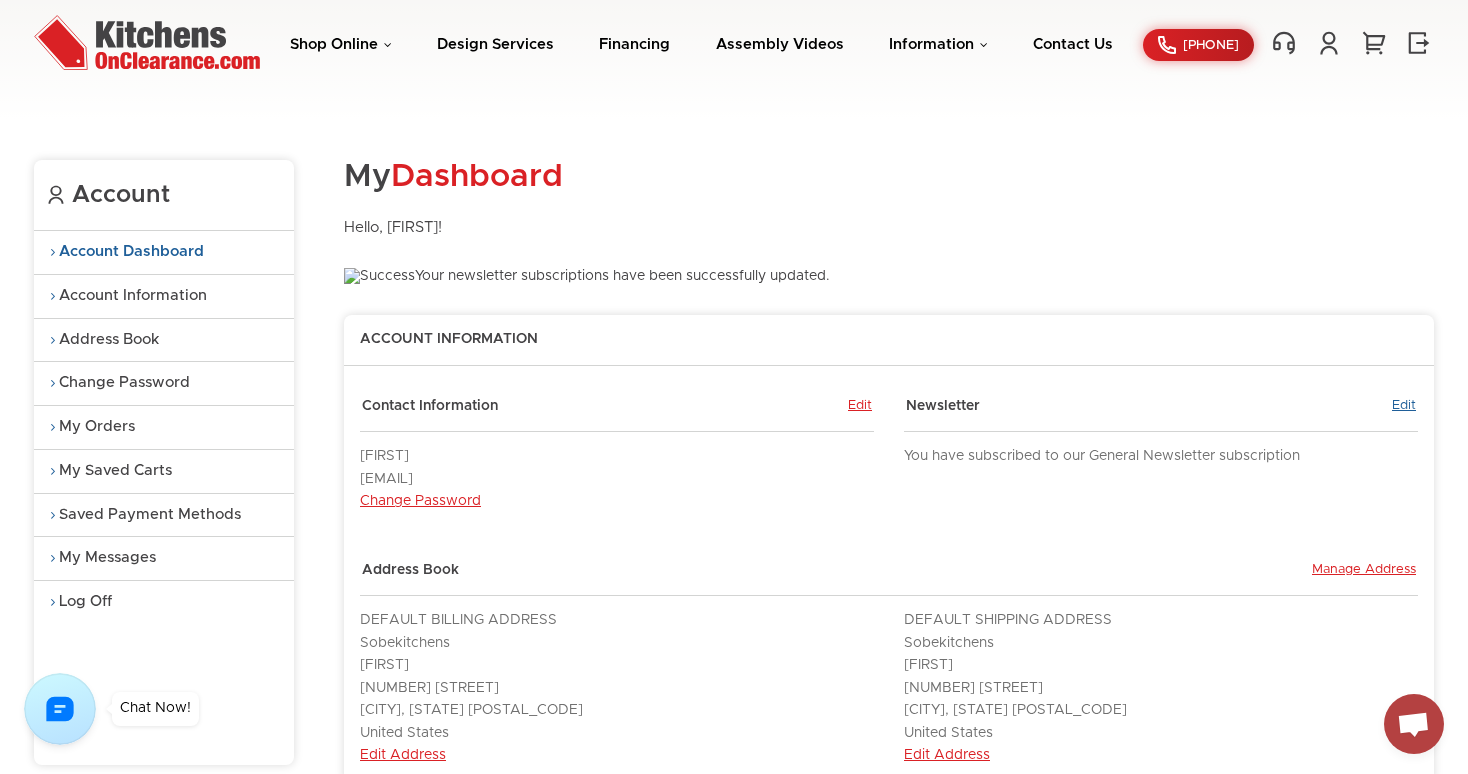 click on "Edit" at bounding box center (1404, 407) 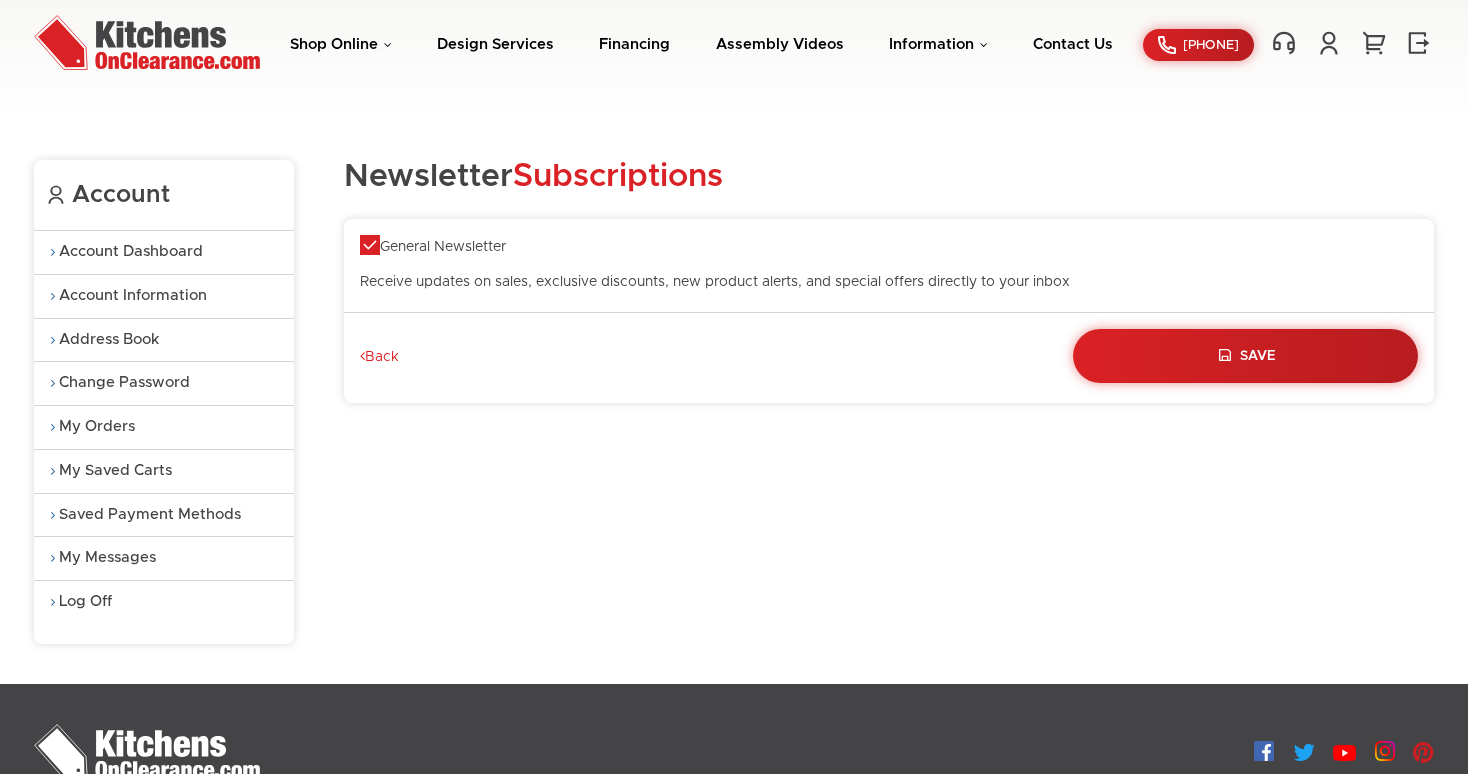 scroll, scrollTop: 0, scrollLeft: 0, axis: both 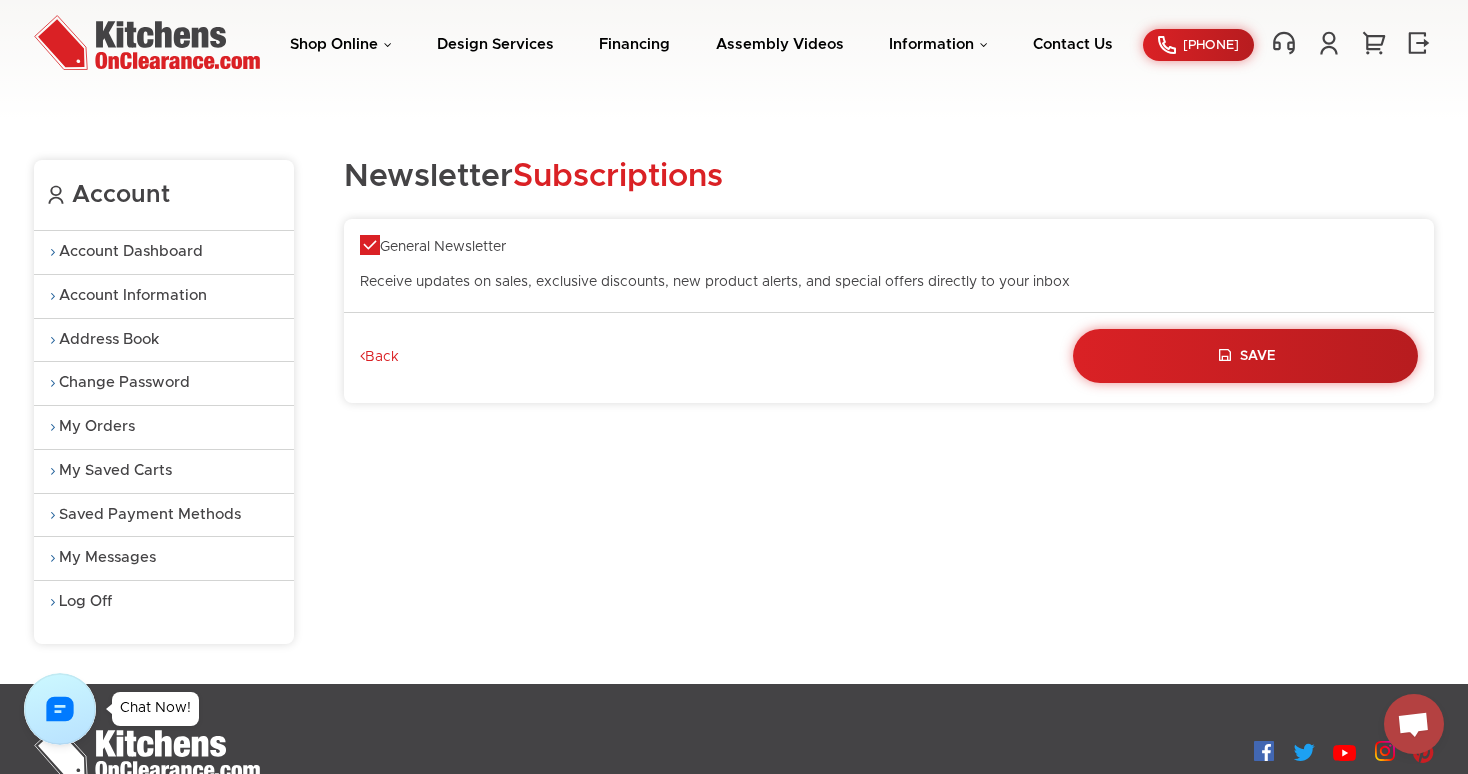 click on "General Newsletter" at bounding box center (433, 247) 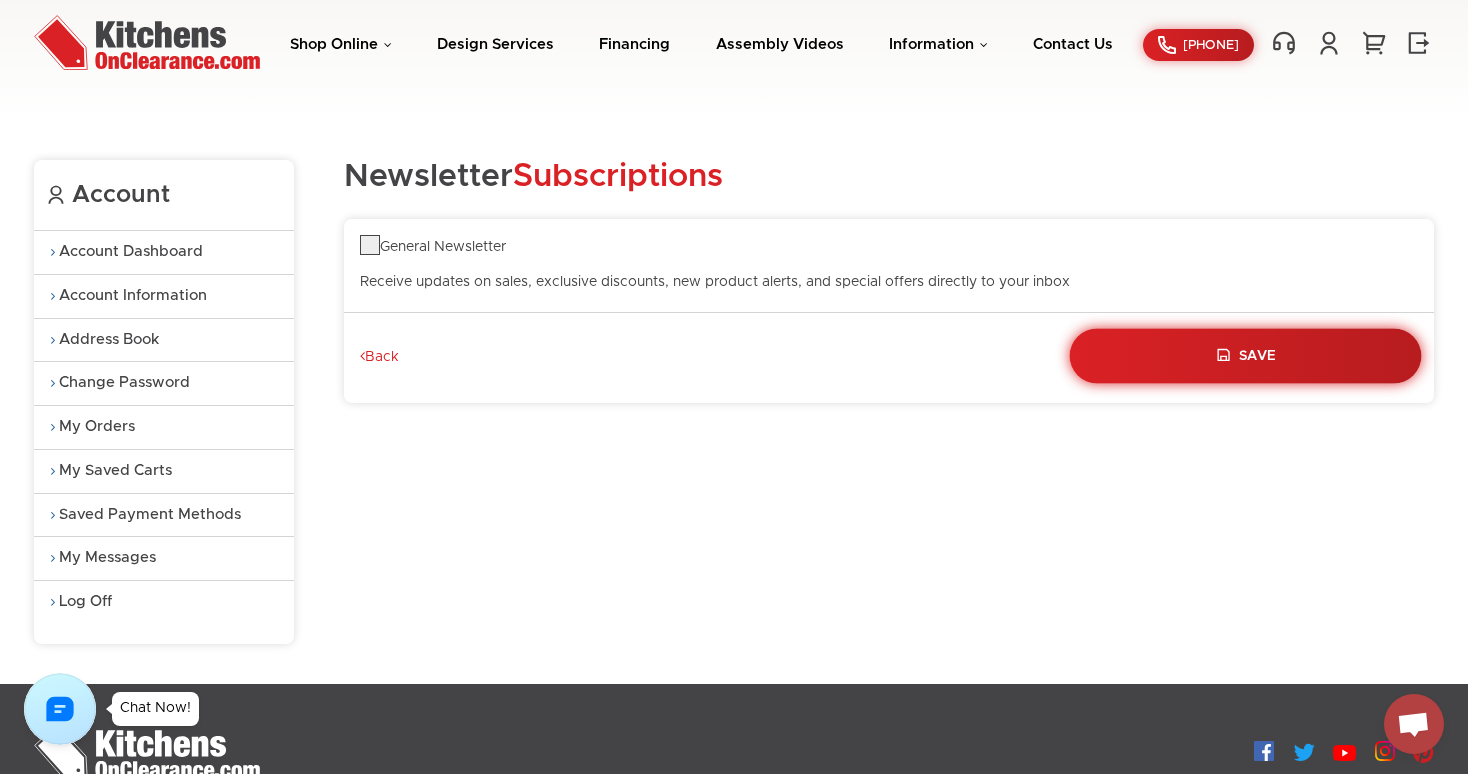 click on "Save" at bounding box center (1246, 355) 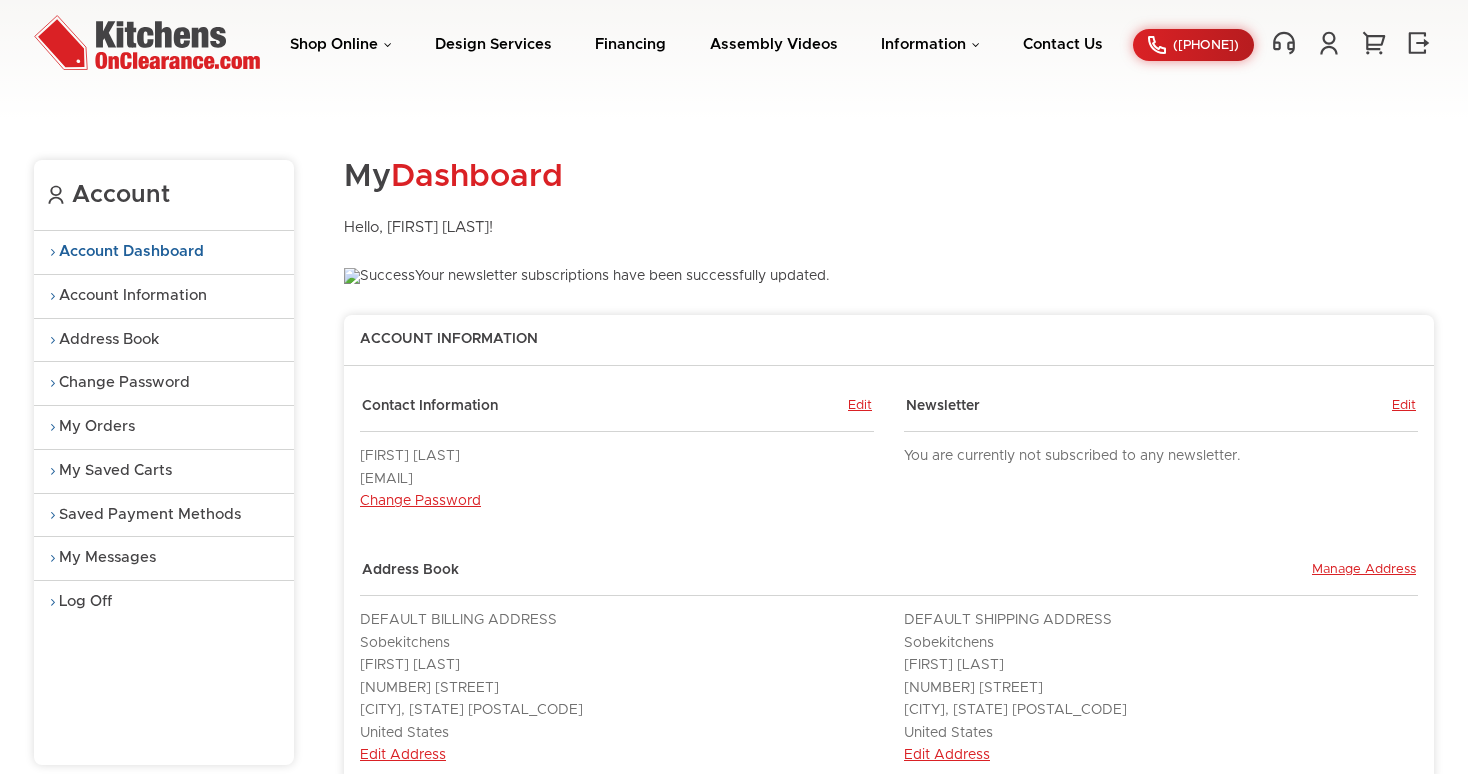 scroll, scrollTop: 0, scrollLeft: 0, axis: both 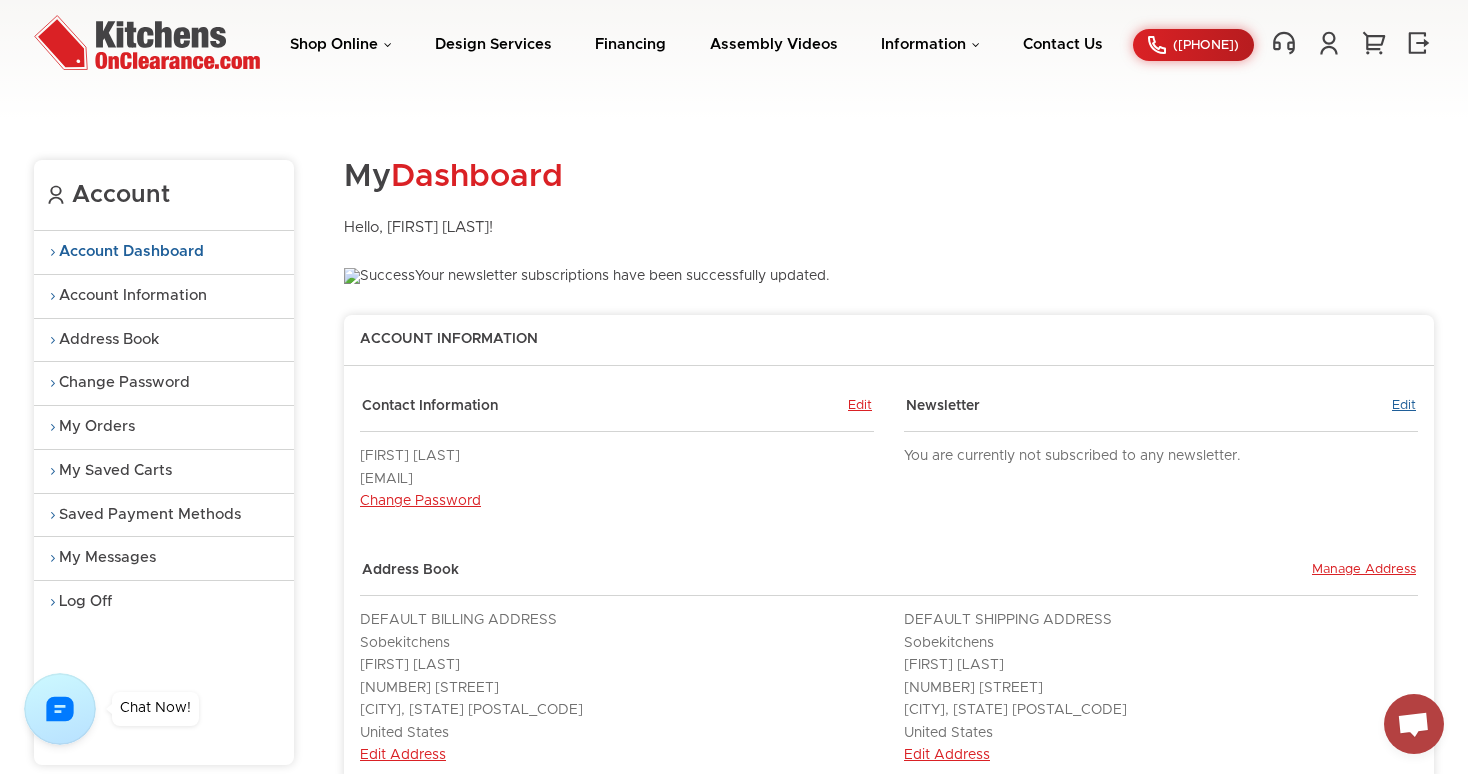 click on "Edit" at bounding box center [1404, 407] 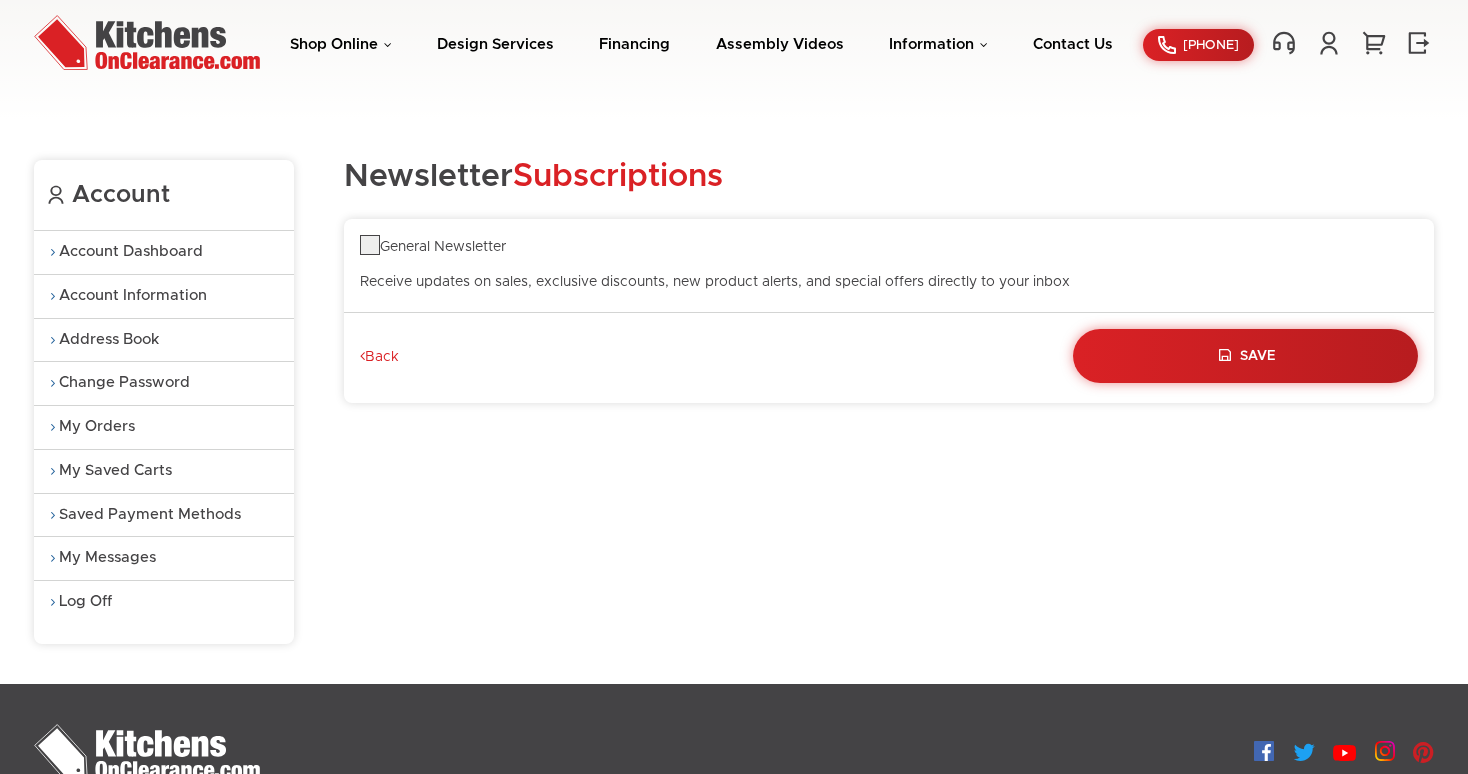 scroll, scrollTop: 0, scrollLeft: 0, axis: both 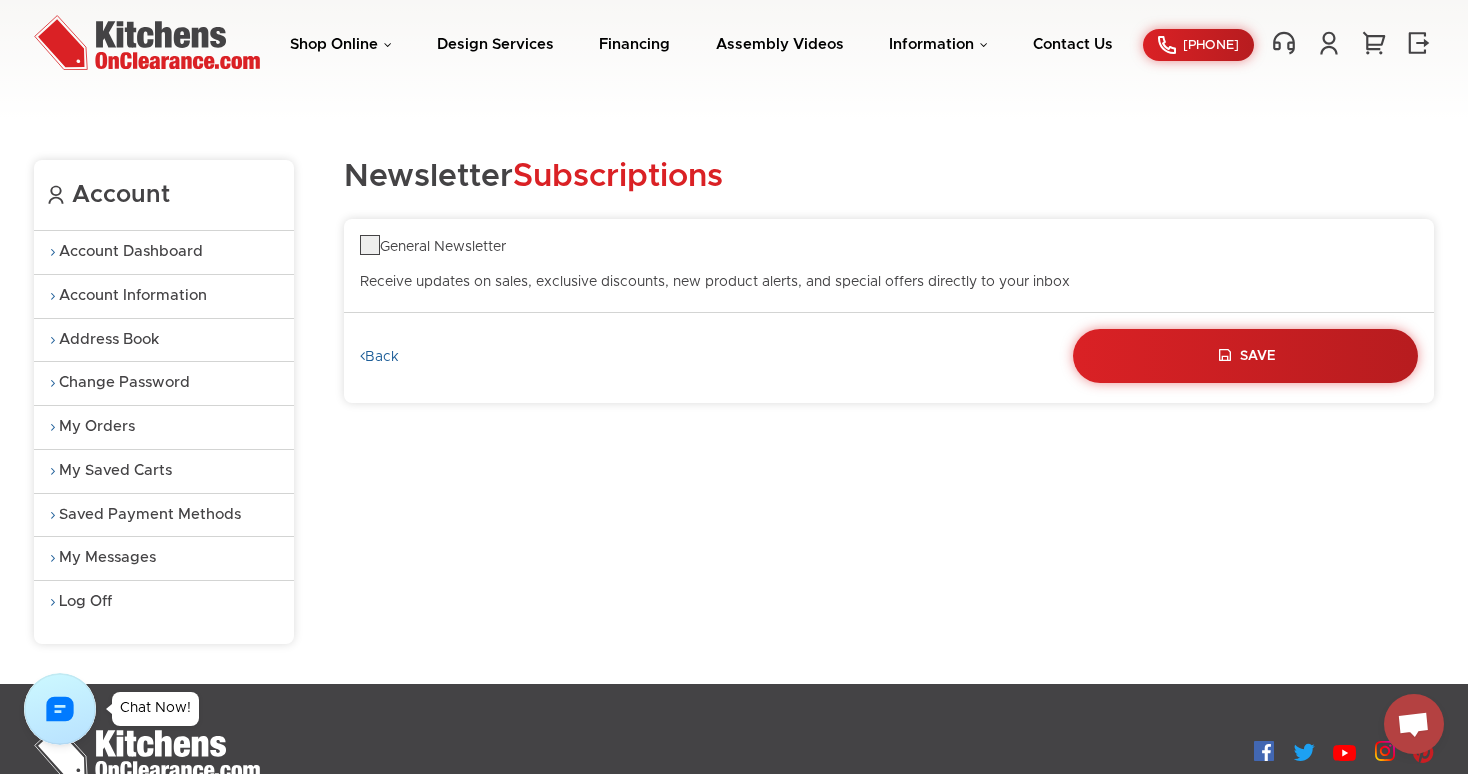 click on "Back" at bounding box center [379, 358] 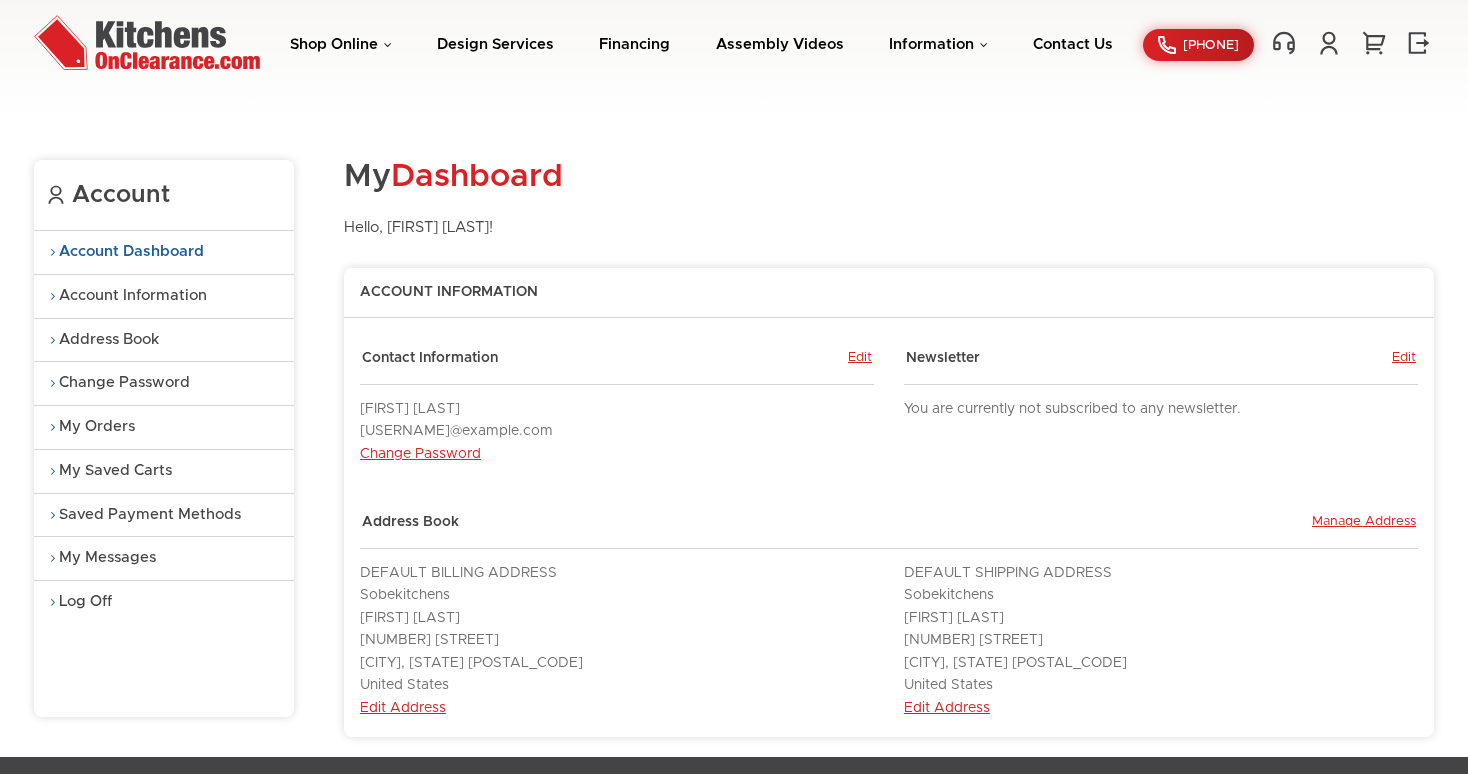 scroll, scrollTop: 0, scrollLeft: 0, axis: both 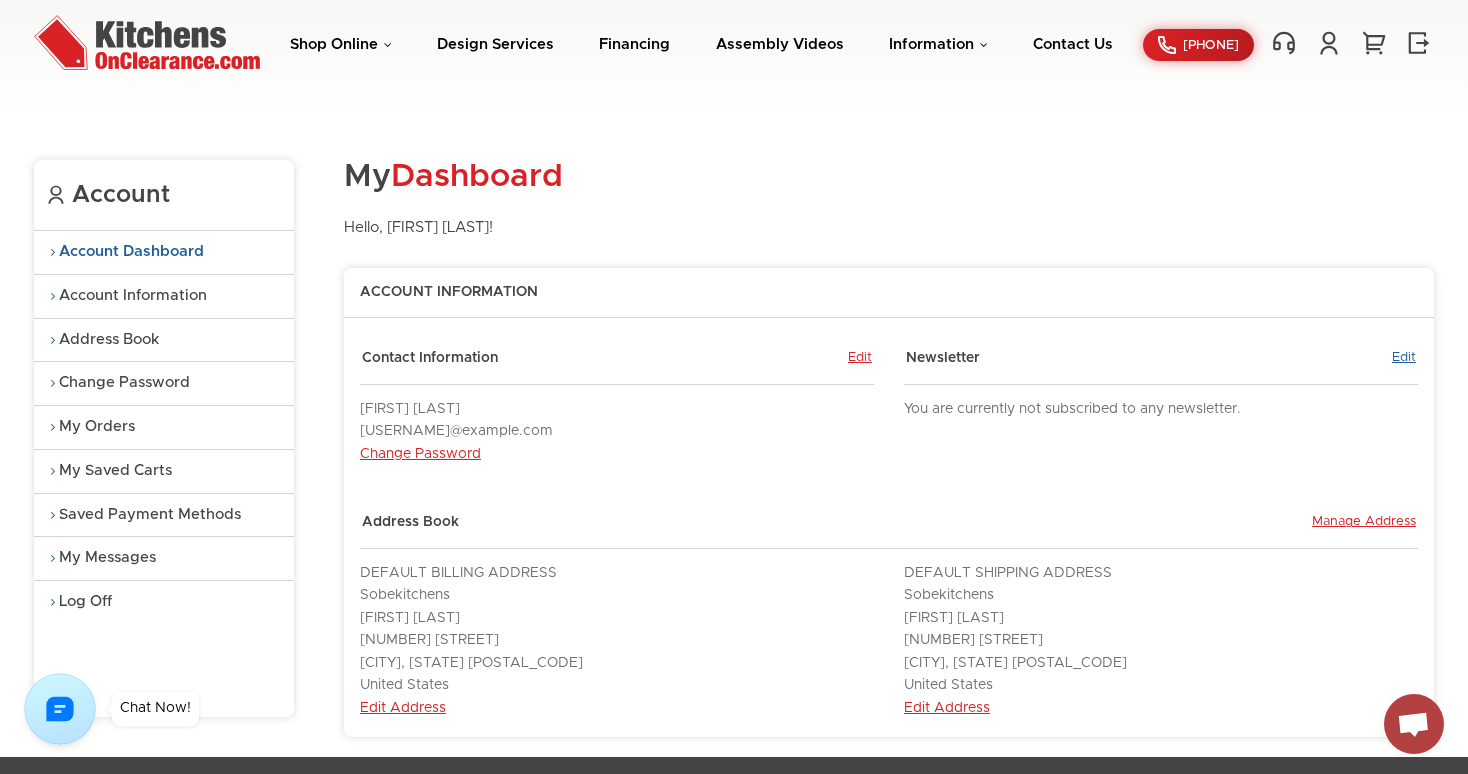click on "Edit" at bounding box center (1404, 359) 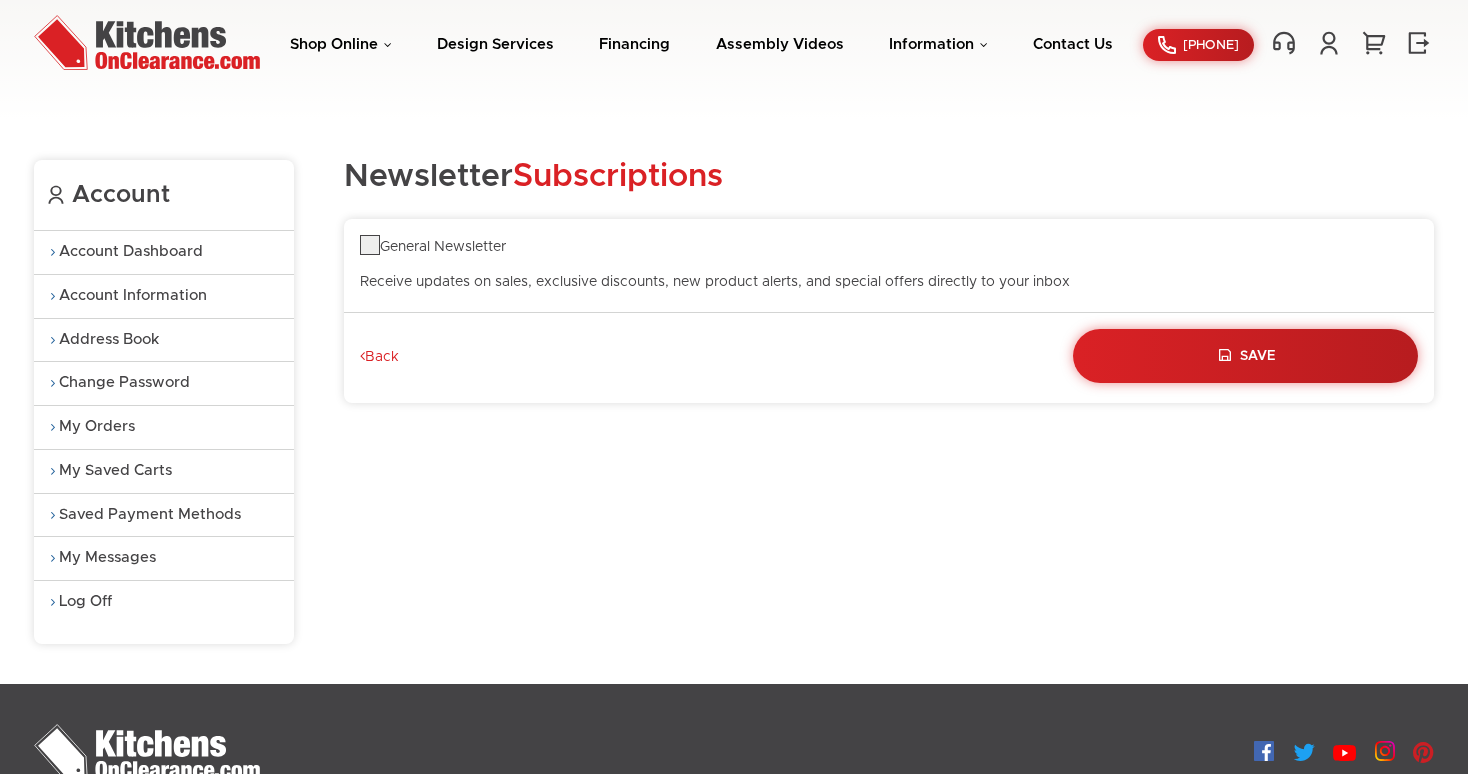 scroll, scrollTop: 0, scrollLeft: 0, axis: both 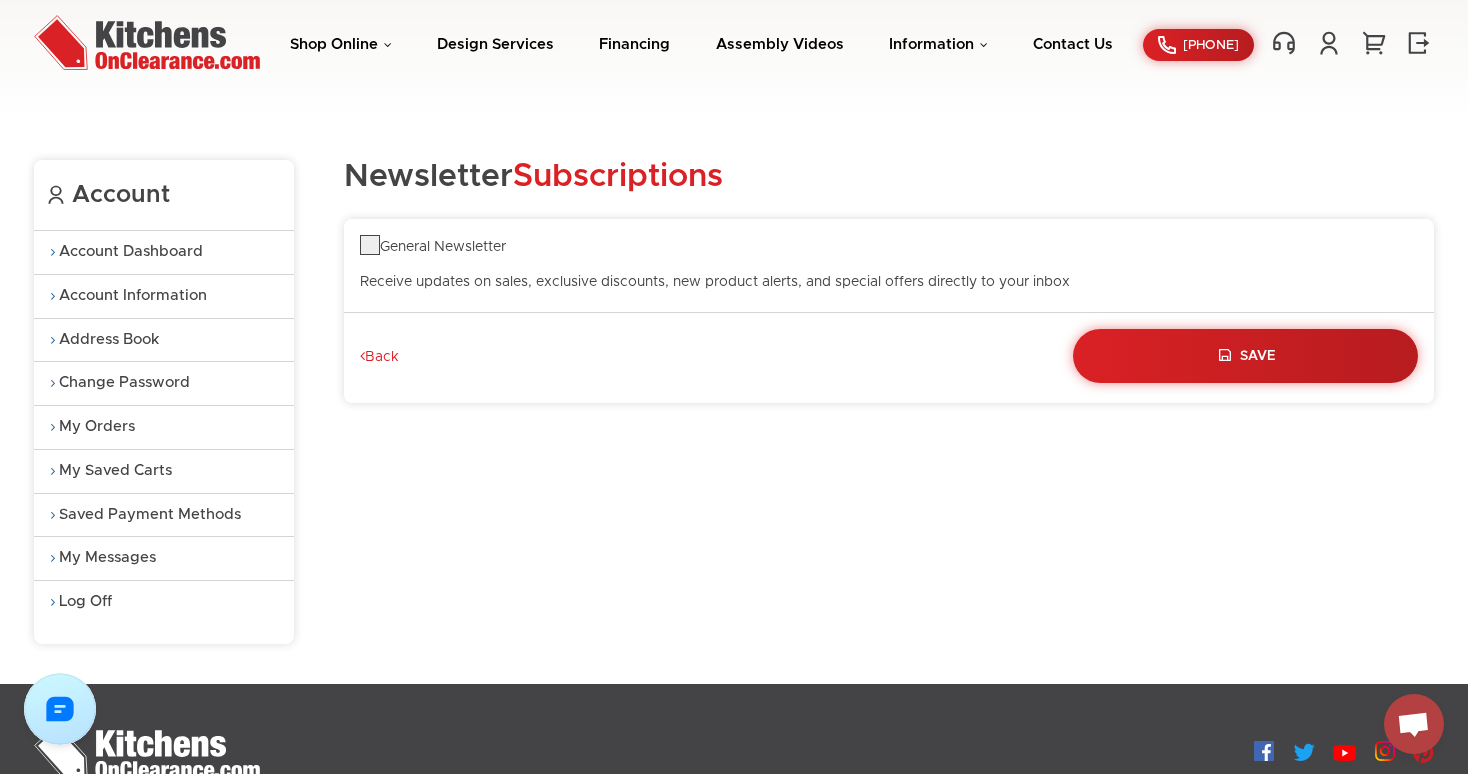 click on "General Newsletter" at bounding box center (433, 247) 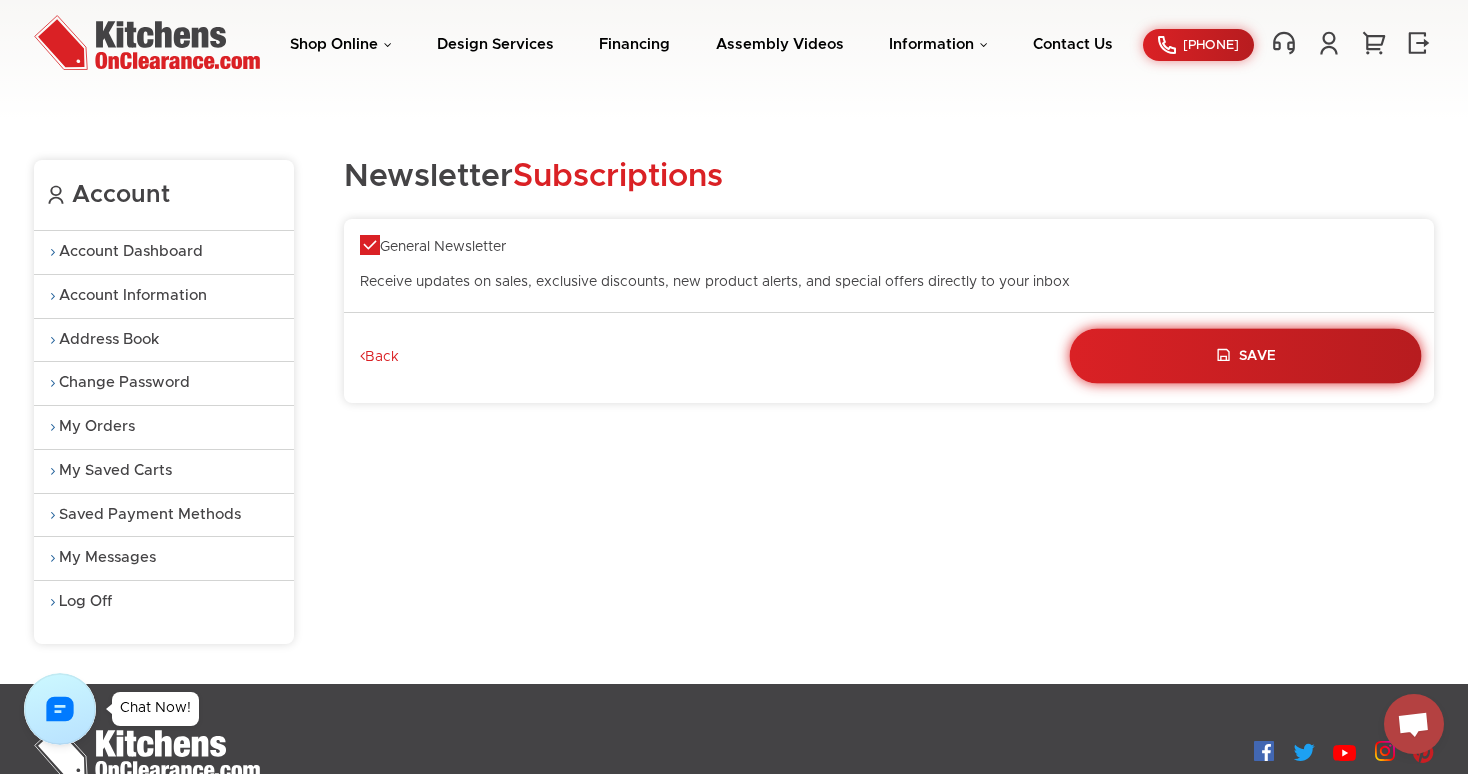 click on "Save" at bounding box center [1246, 355] 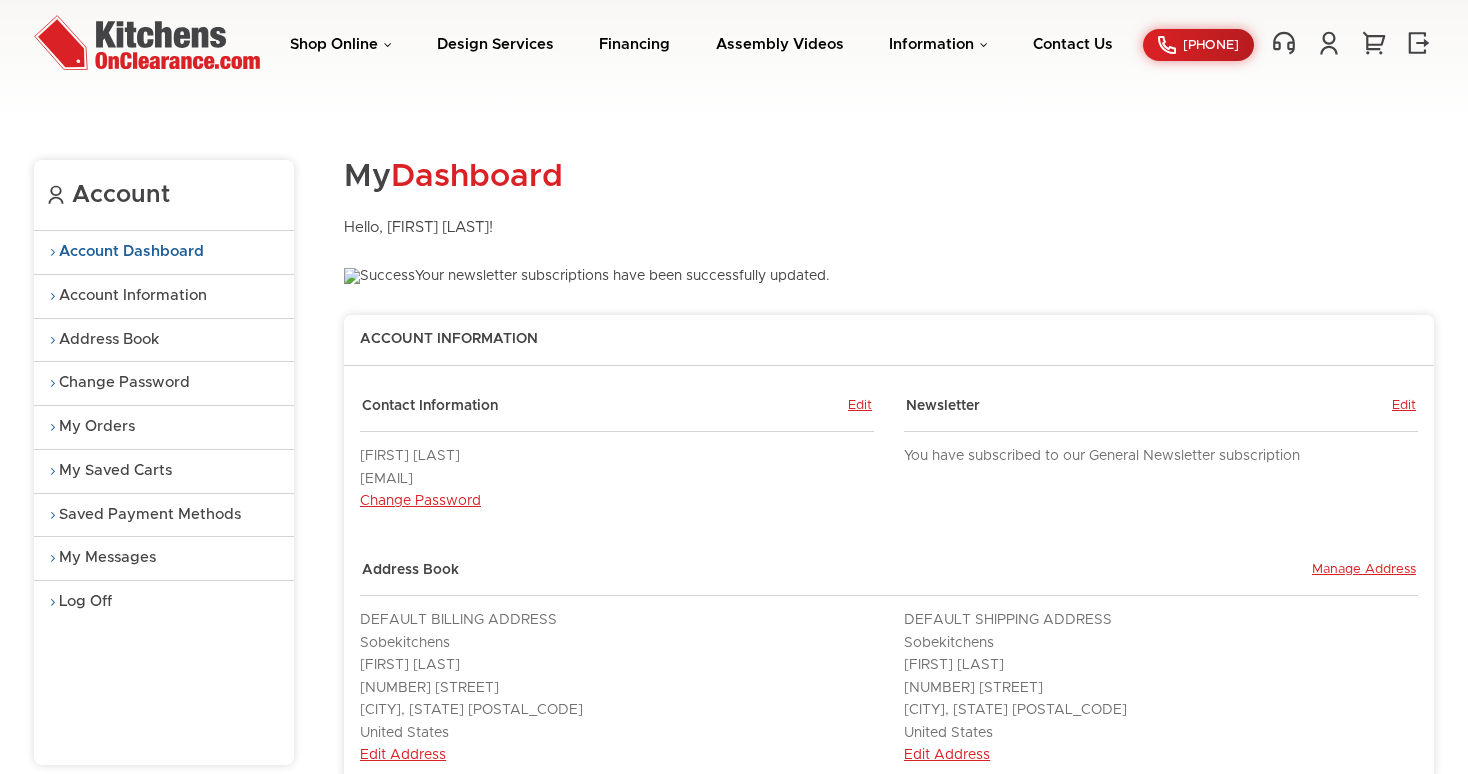 scroll, scrollTop: 0, scrollLeft: 0, axis: both 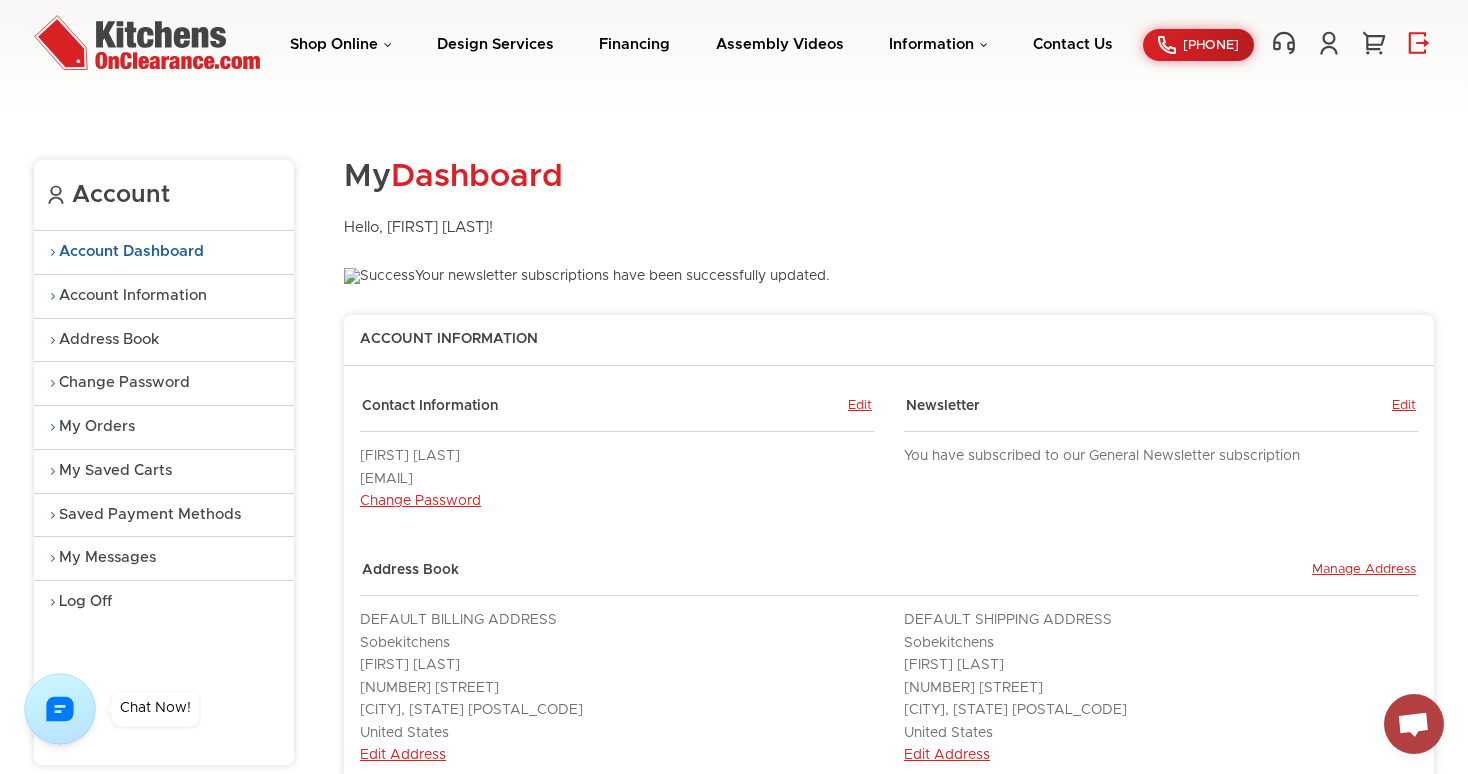 click at bounding box center [1419, 43] 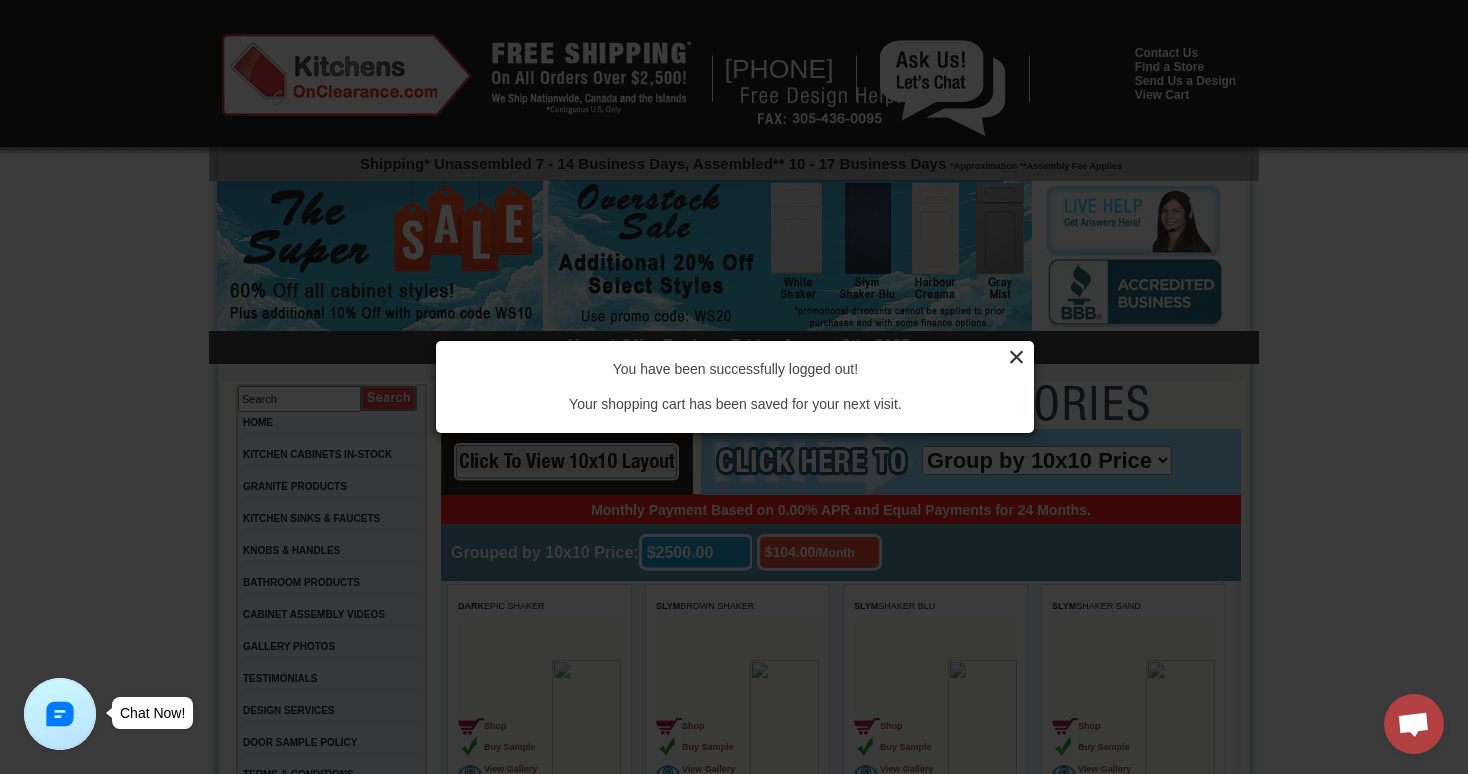 scroll, scrollTop: 0, scrollLeft: 0, axis: both 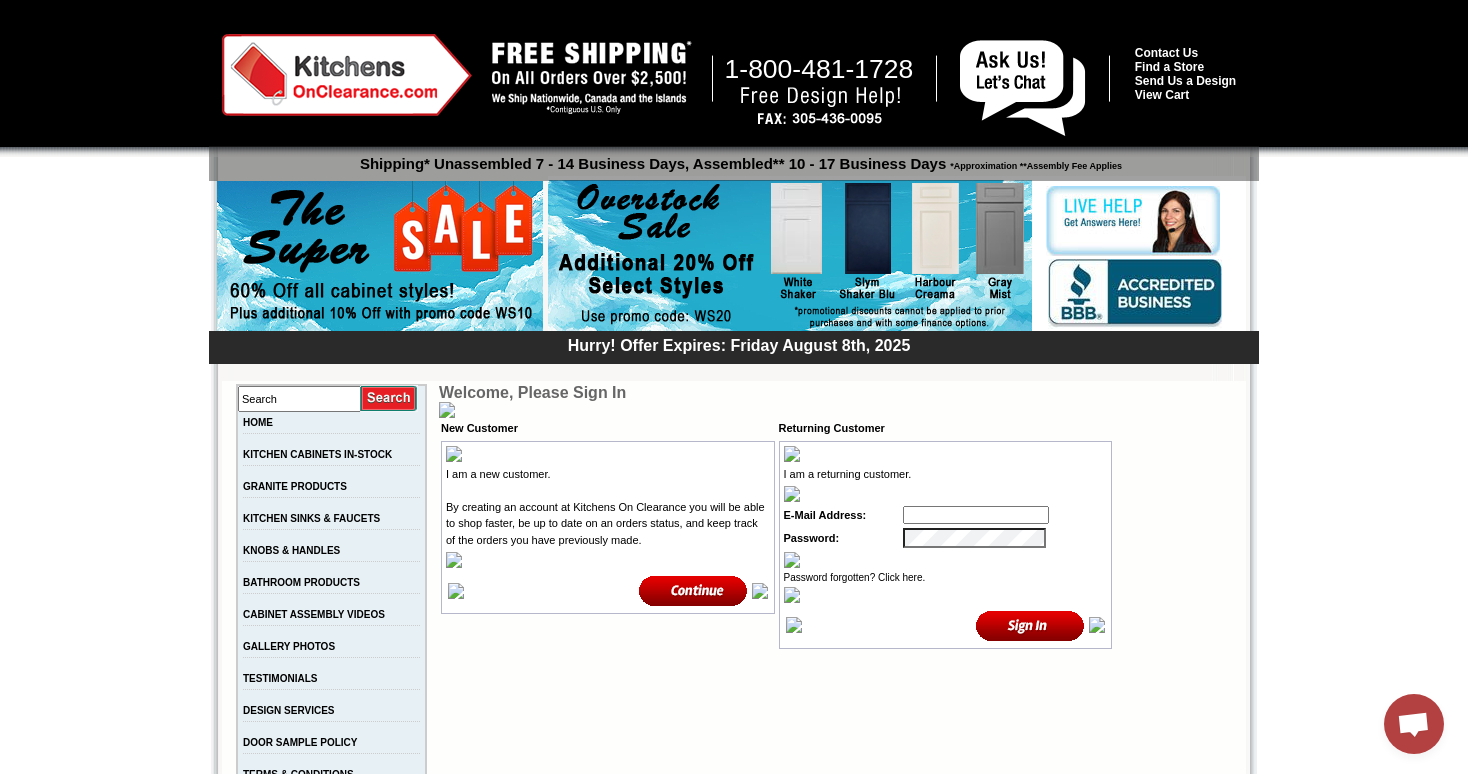 type on "tpopack@gmail.com" 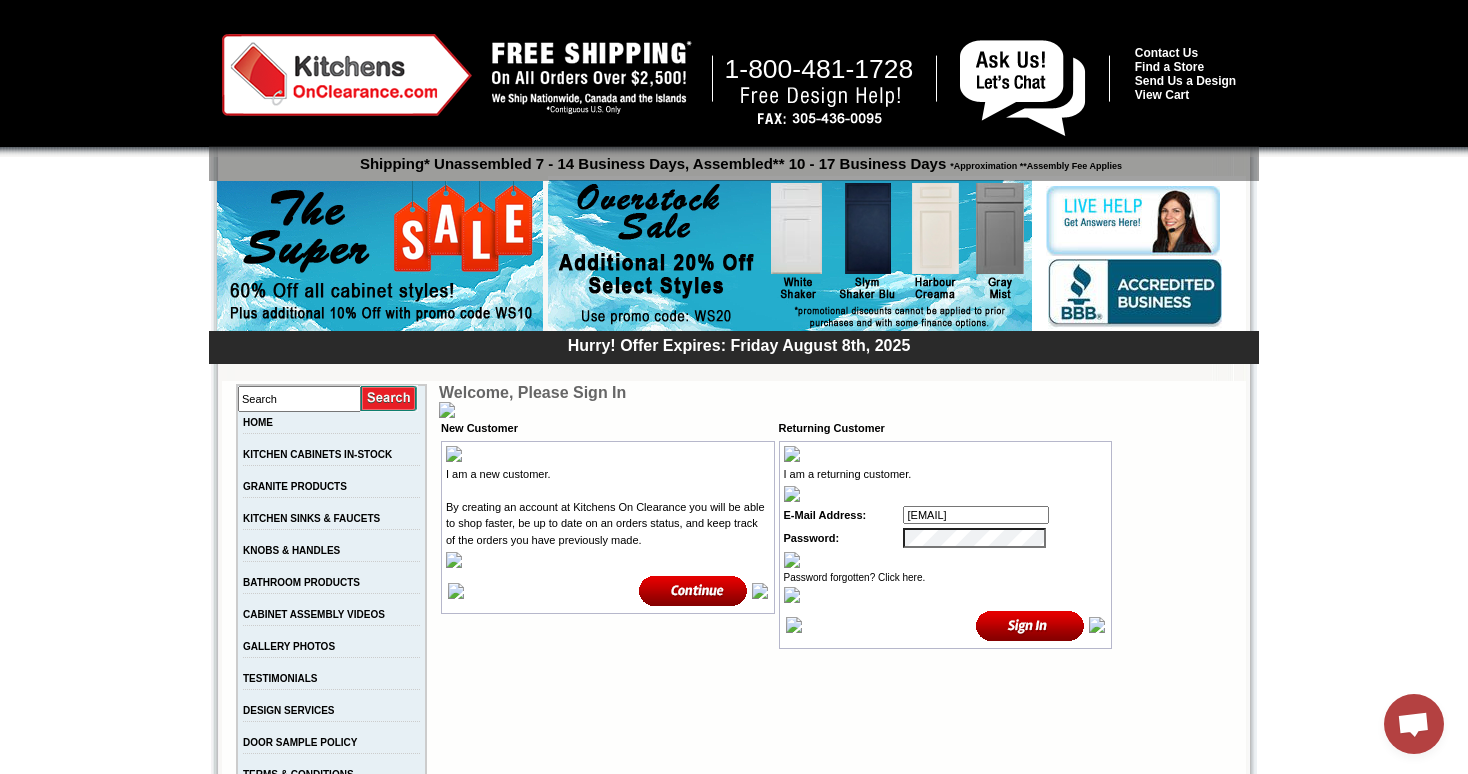 click at bounding box center (1030, 625) 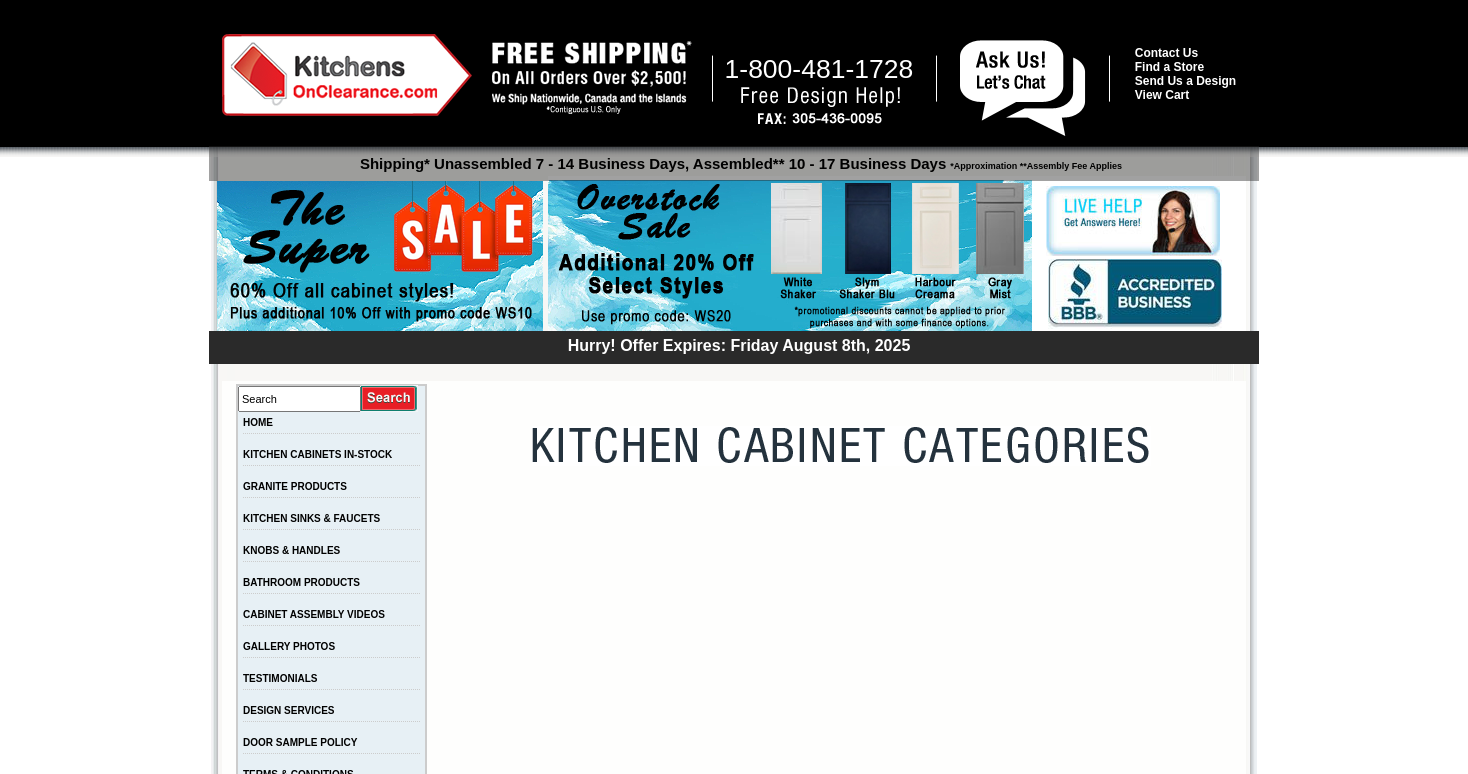scroll, scrollTop: 0, scrollLeft: 0, axis: both 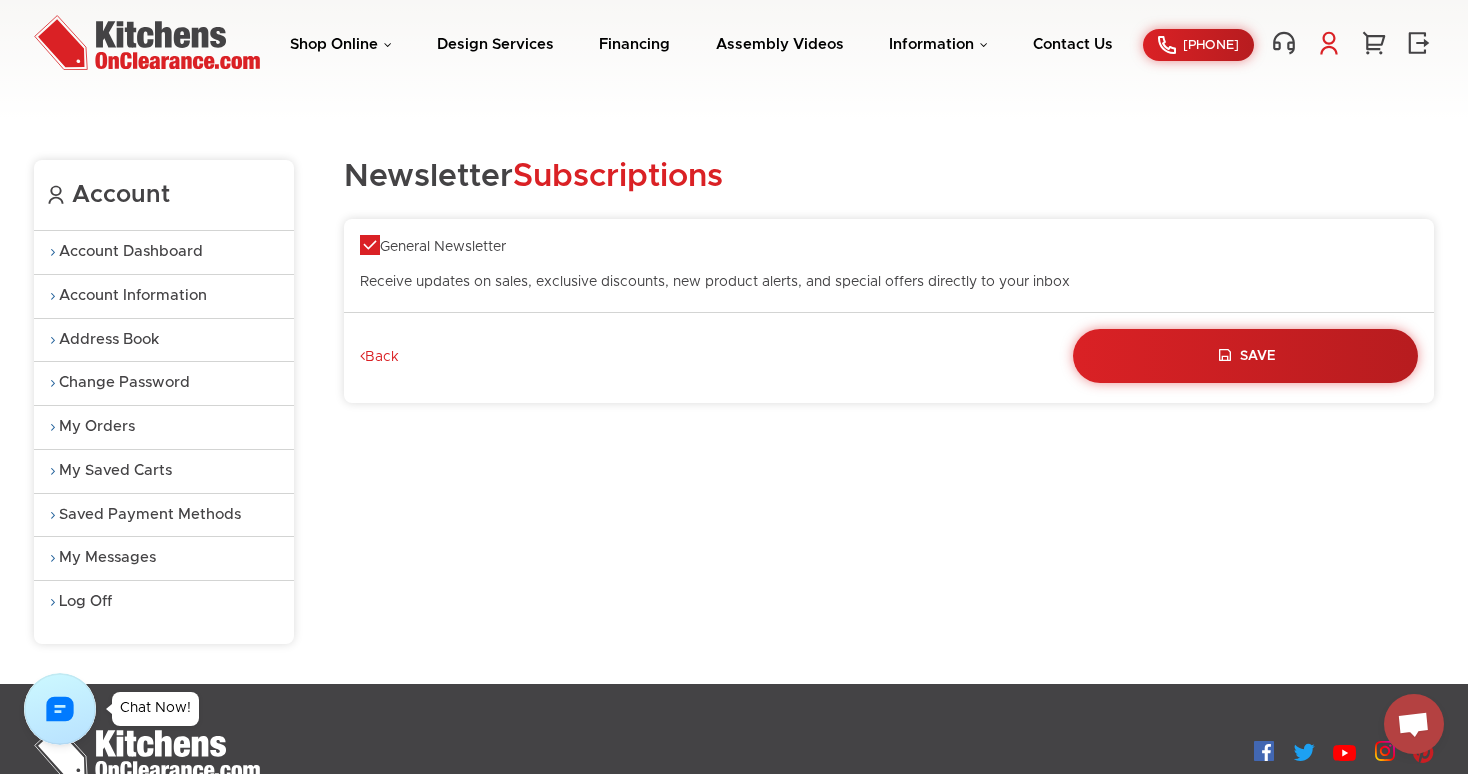 click at bounding box center [1329, 43] 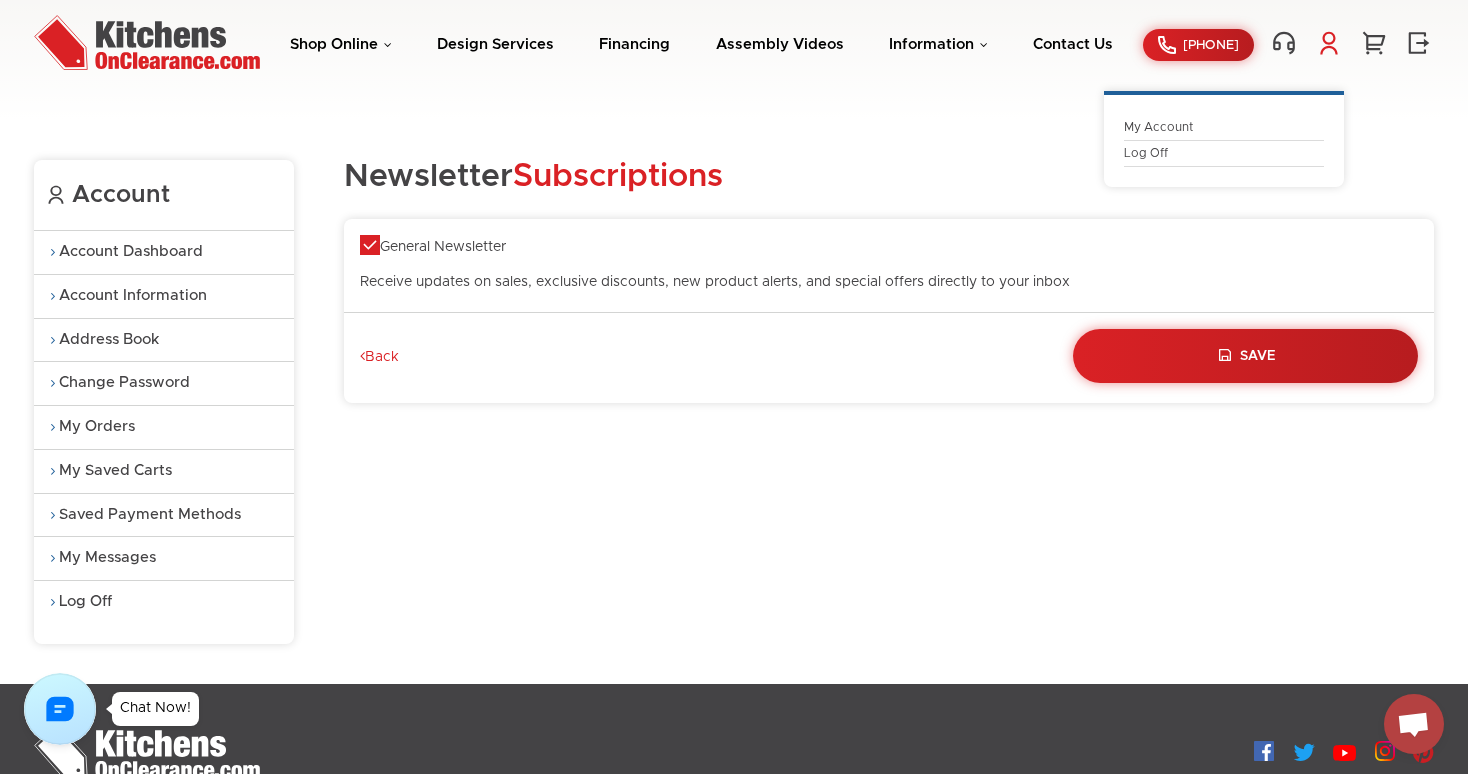 click on "My Account" at bounding box center [1224, 127] 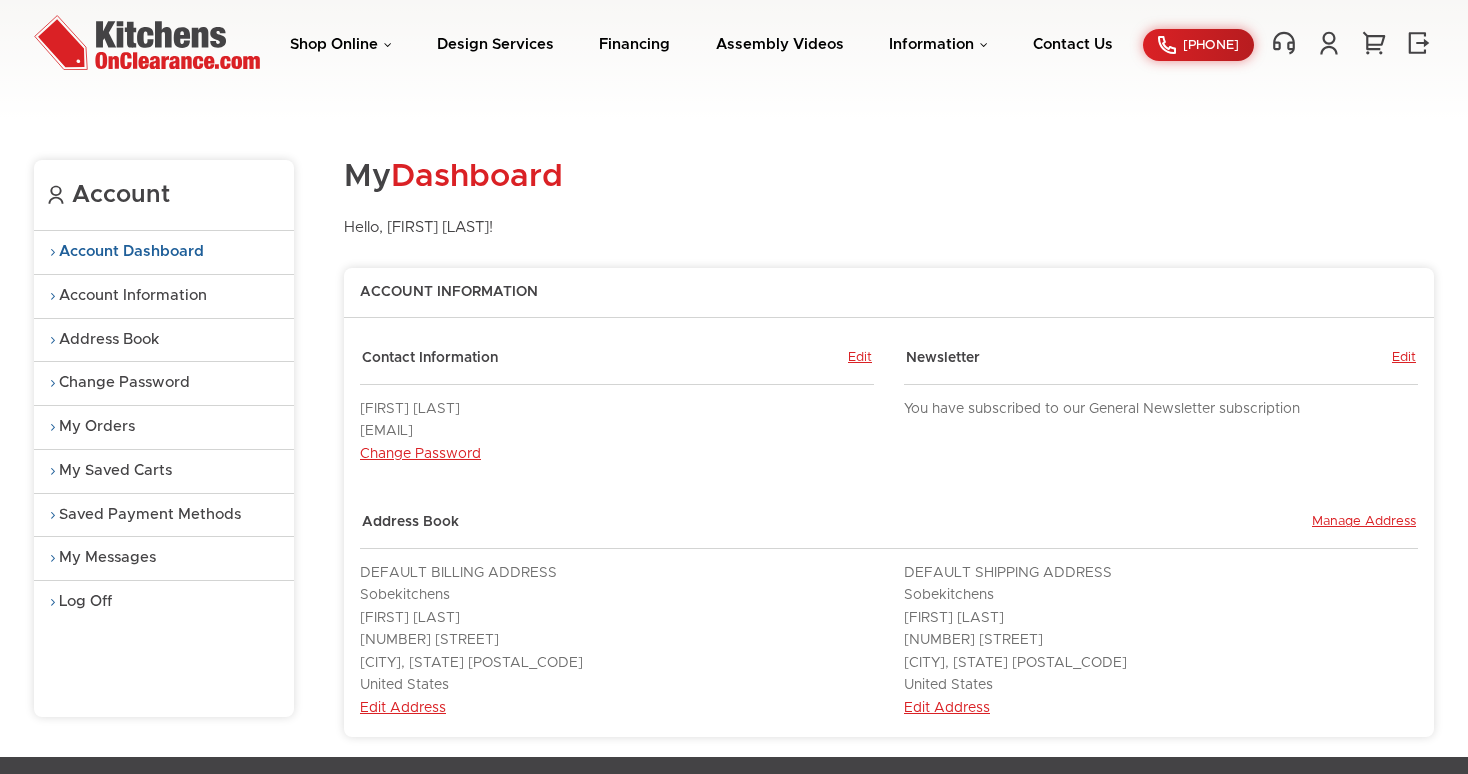 scroll, scrollTop: 0, scrollLeft: 0, axis: both 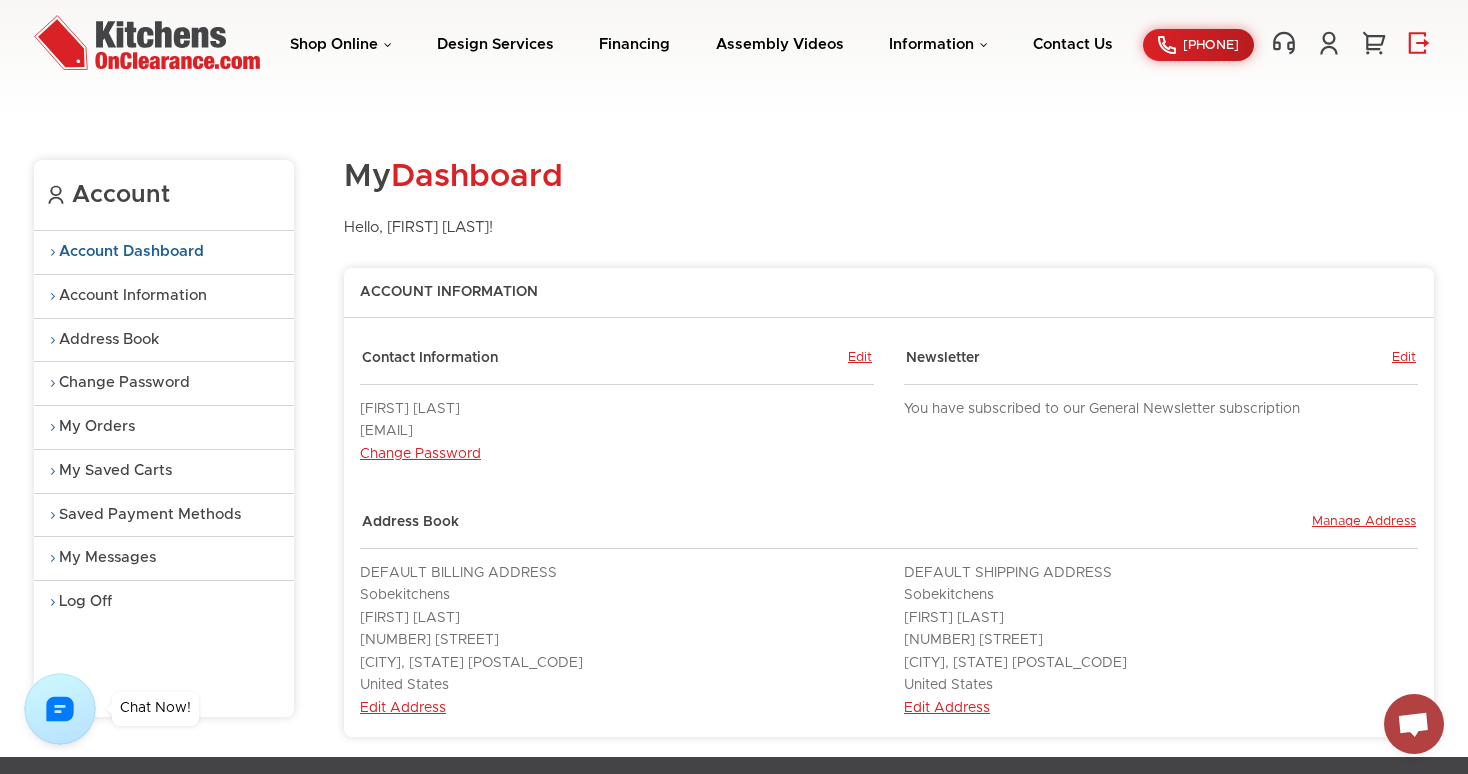 click at bounding box center (1419, 43) 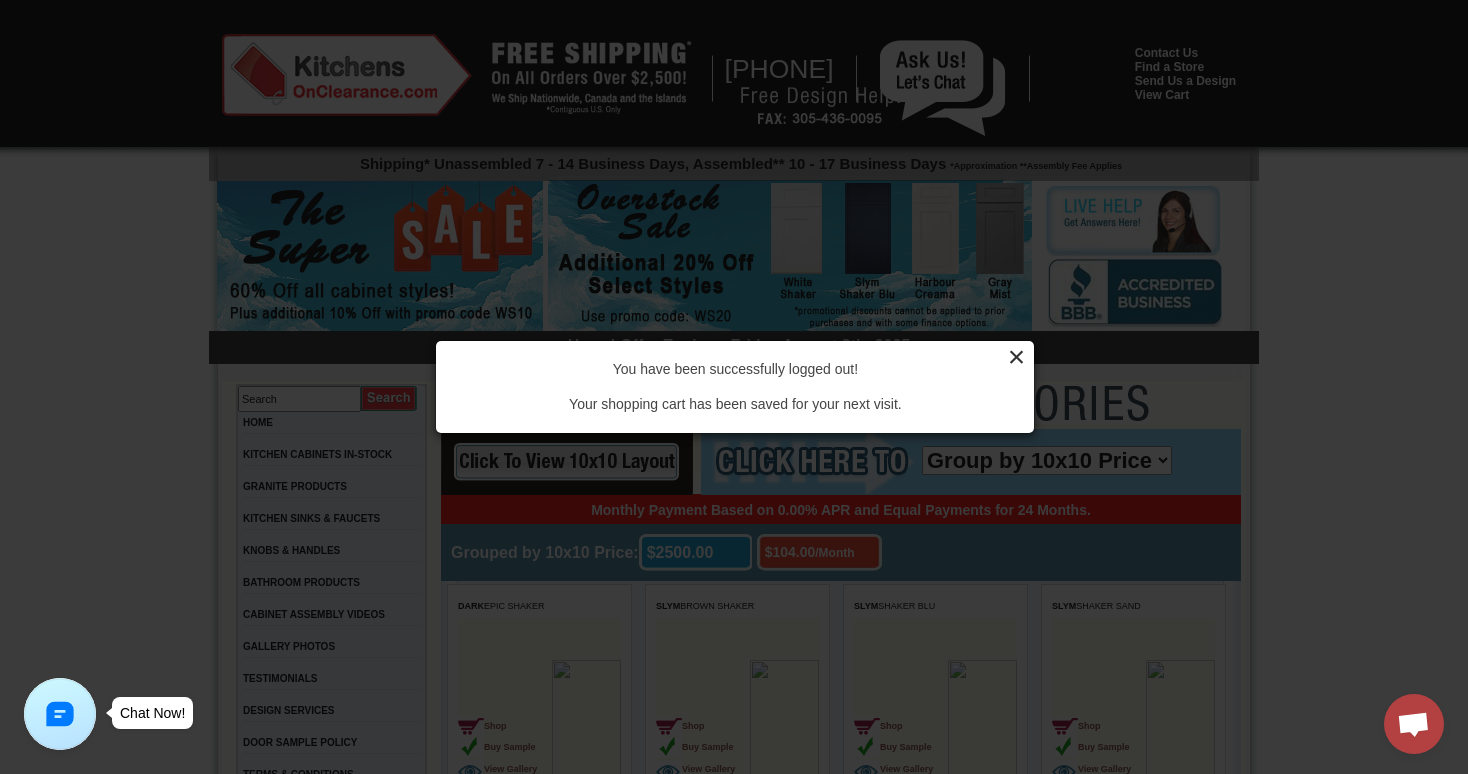 scroll, scrollTop: 0, scrollLeft: 0, axis: both 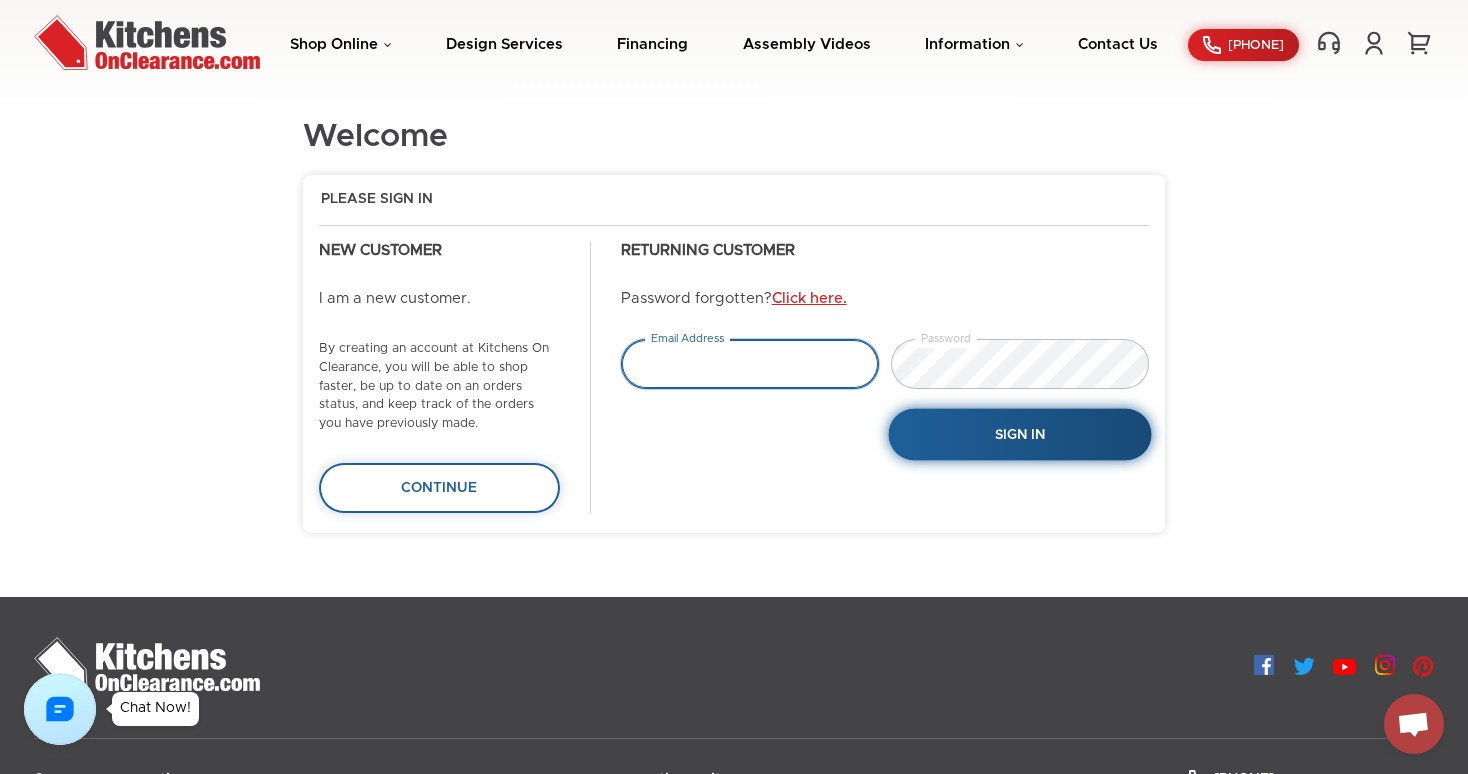 type on "[USERNAME]@[DOMAIN]" 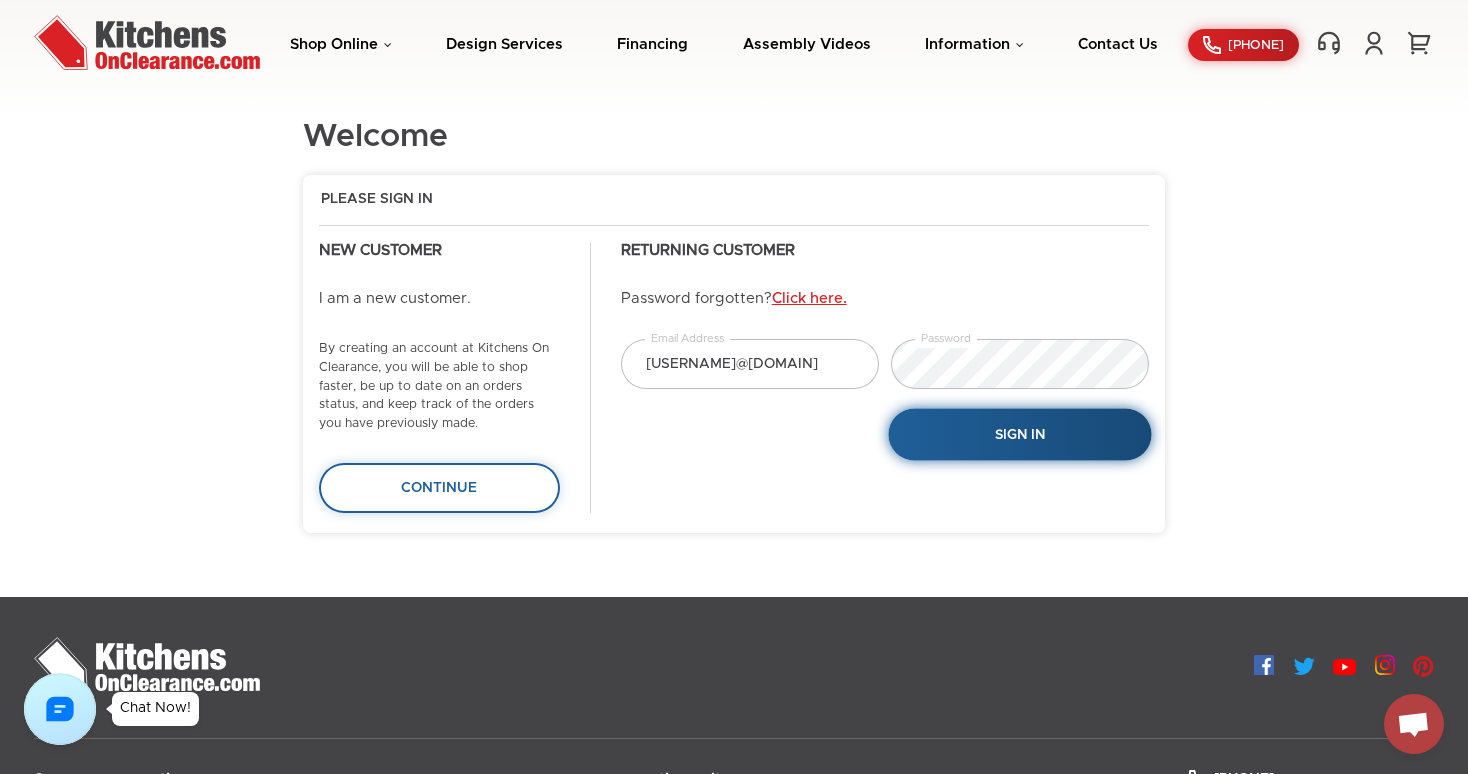 click on "Sign In" at bounding box center [1019, 435] 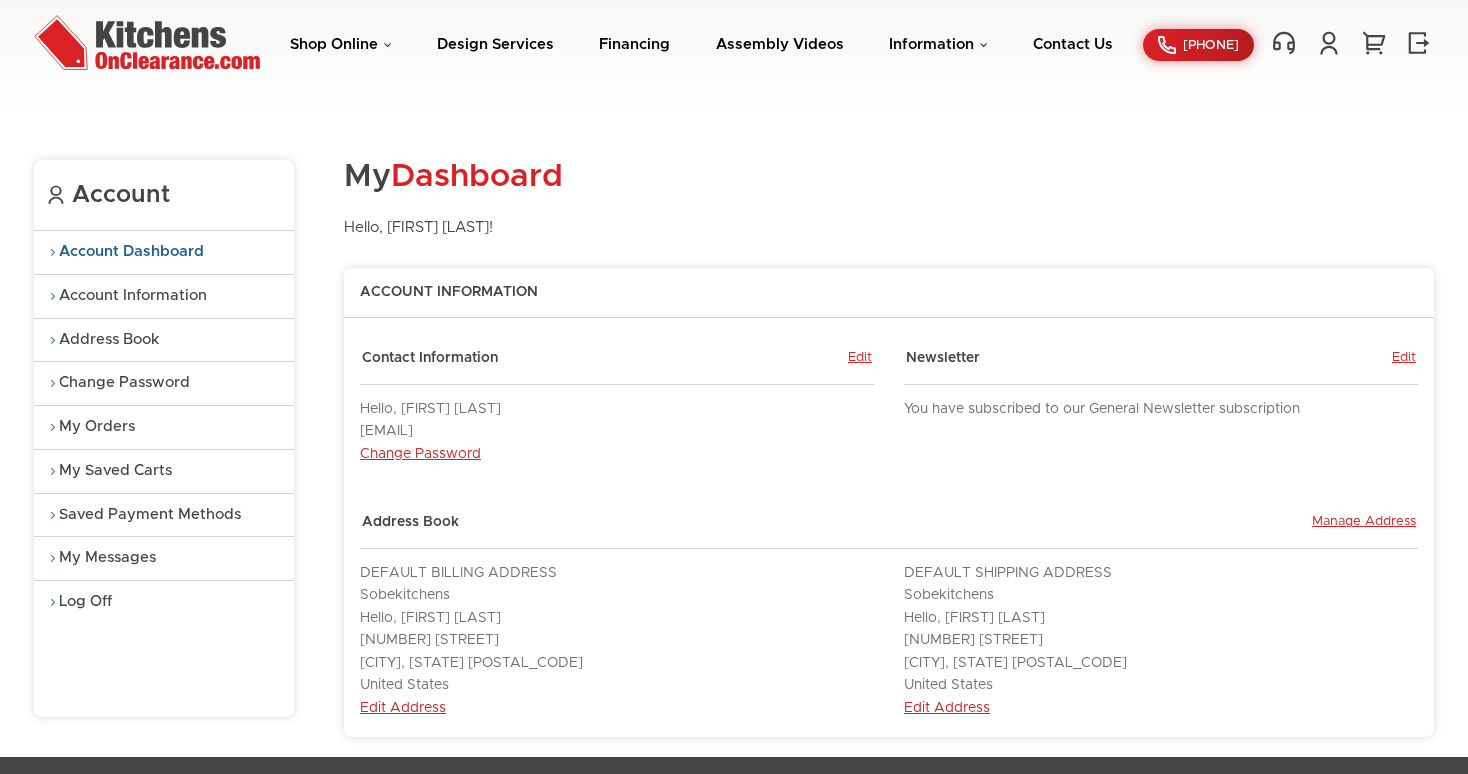 scroll, scrollTop: 0, scrollLeft: 0, axis: both 